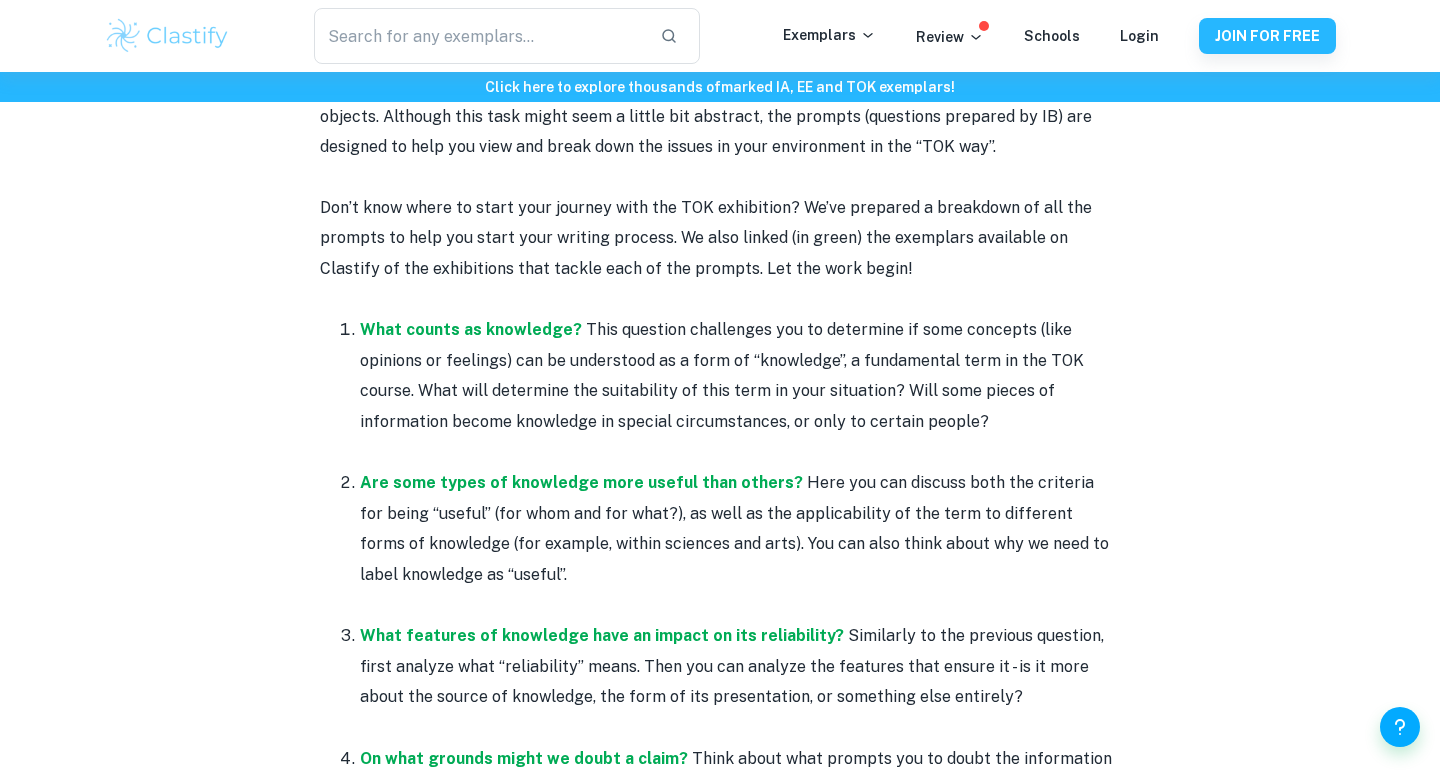 scroll, scrollTop: 774, scrollLeft: 0, axis: vertical 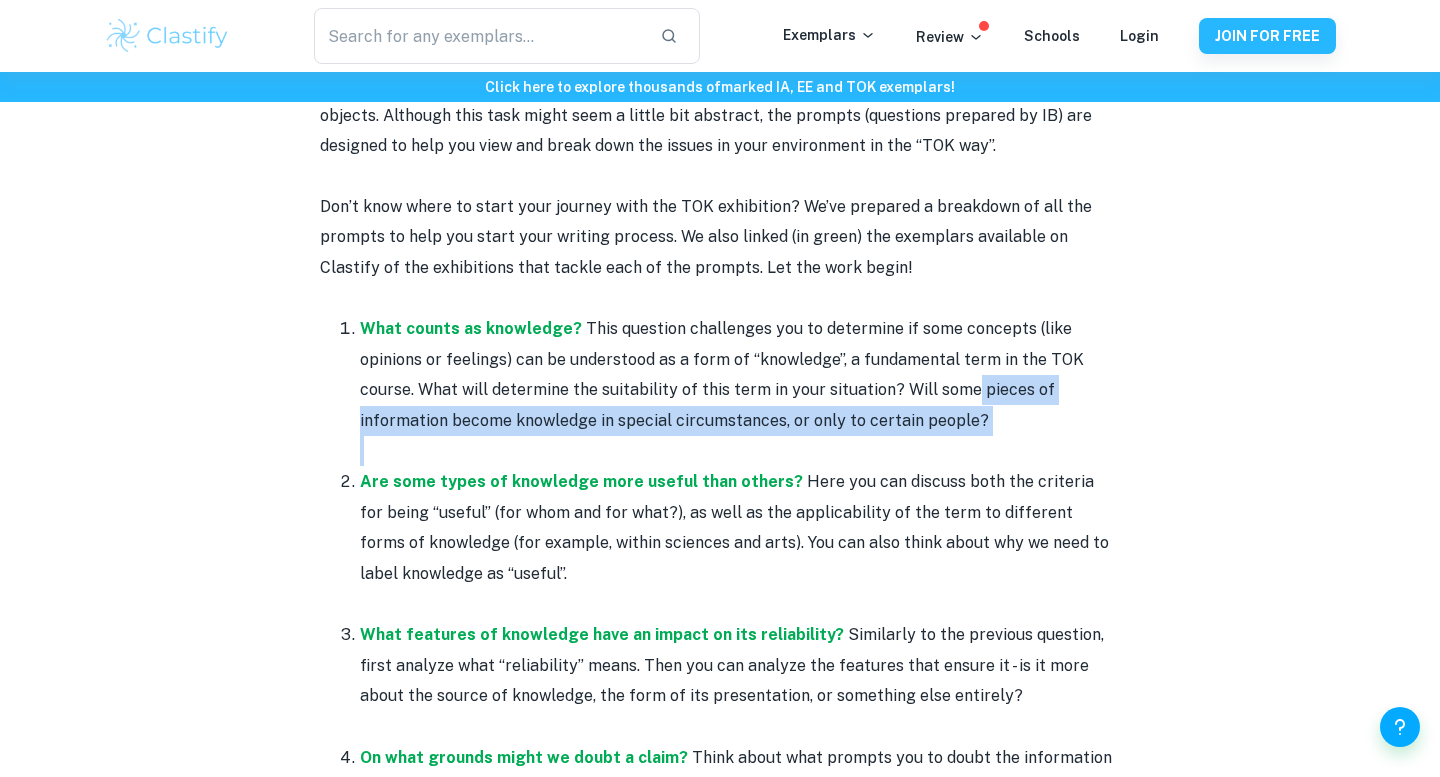 drag, startPoint x: 867, startPoint y: 382, endPoint x: 980, endPoint y: 456, distance: 135.07405 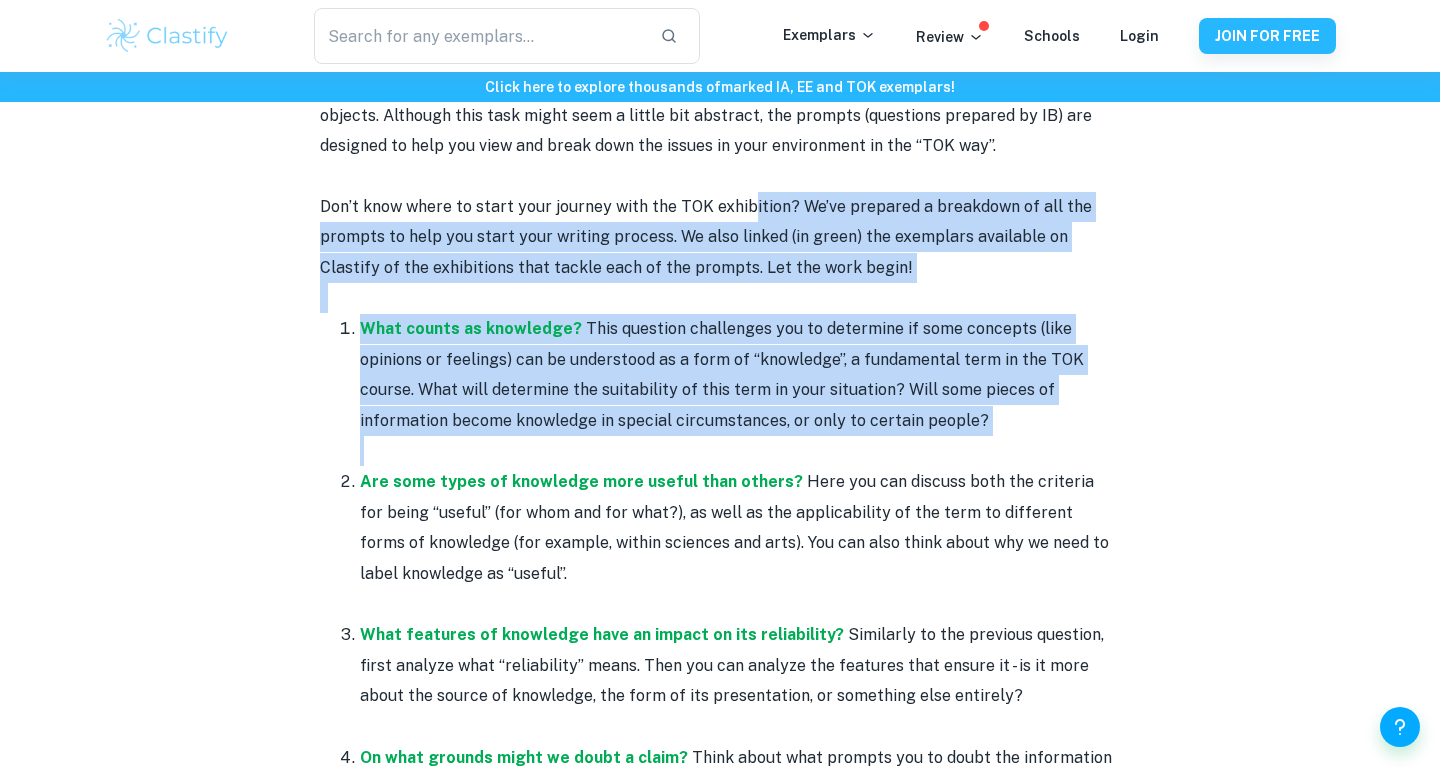 drag, startPoint x: 960, startPoint y: 456, endPoint x: 629, endPoint y: 238, distance: 396.3395 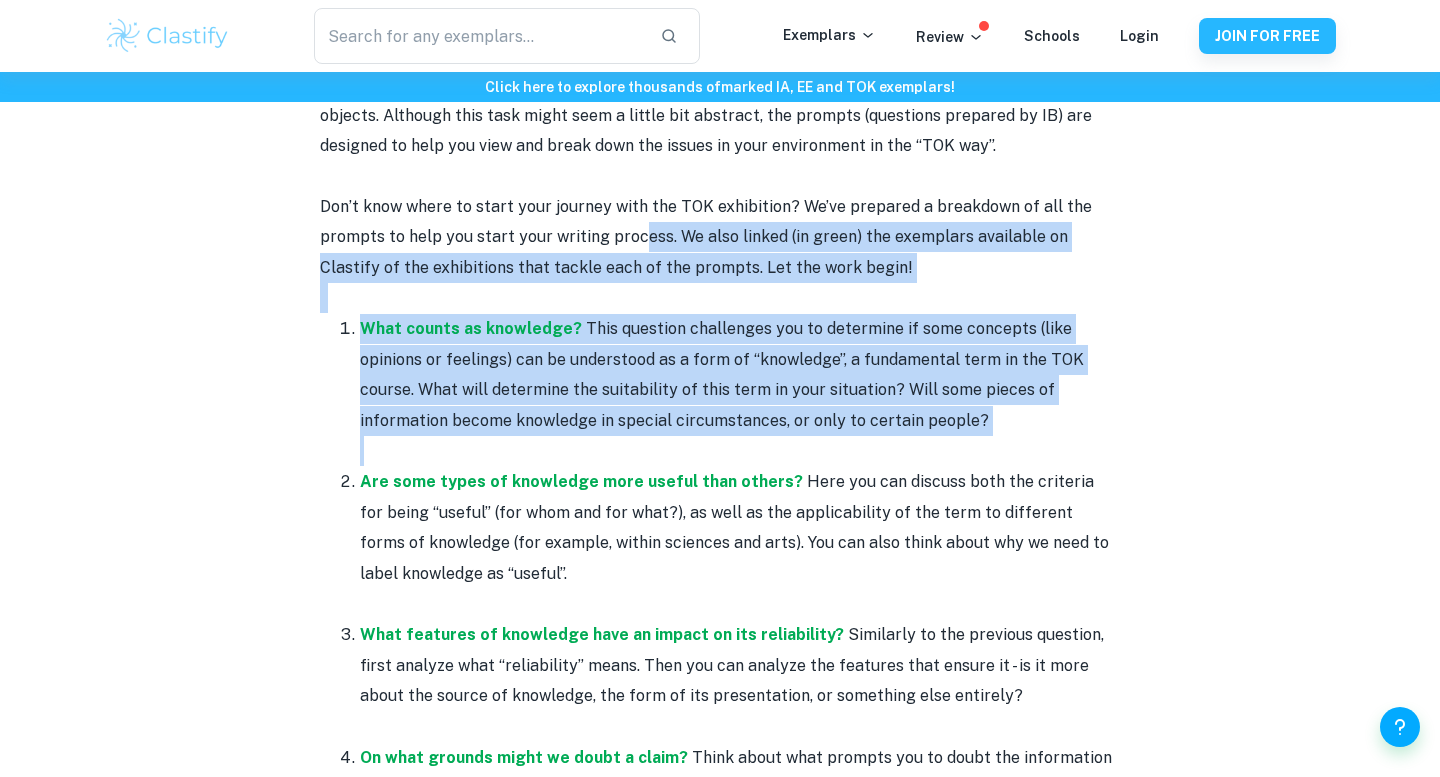 click on "Don’t know where to start your journey with the TOK exhibition? We’ve prepared a breakdown of all the prompts to help you start your writing process. We also linked (in green) the exemplars available on Clastify of the exhibitions that tackle each of the prompts. Let the work begin!" at bounding box center [720, 237] 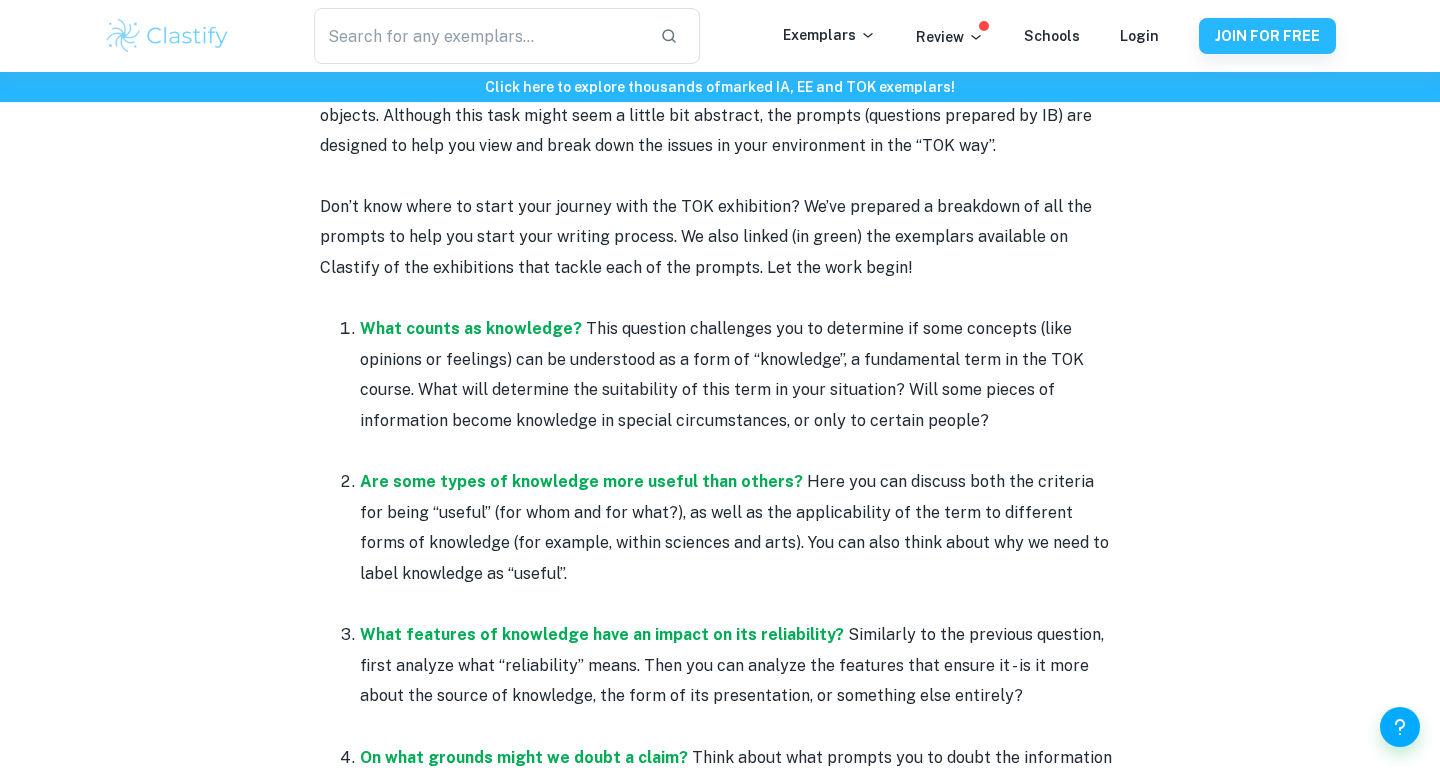 click on "Don’t know where to start your journey with the TOK exhibition? We’ve prepared a breakdown of all the prompts to help you start your writing process. We also linked (in green) the exemplars available on Clastify of the exhibitions that tackle each of the prompts. Let the work begin!" at bounding box center [720, 237] 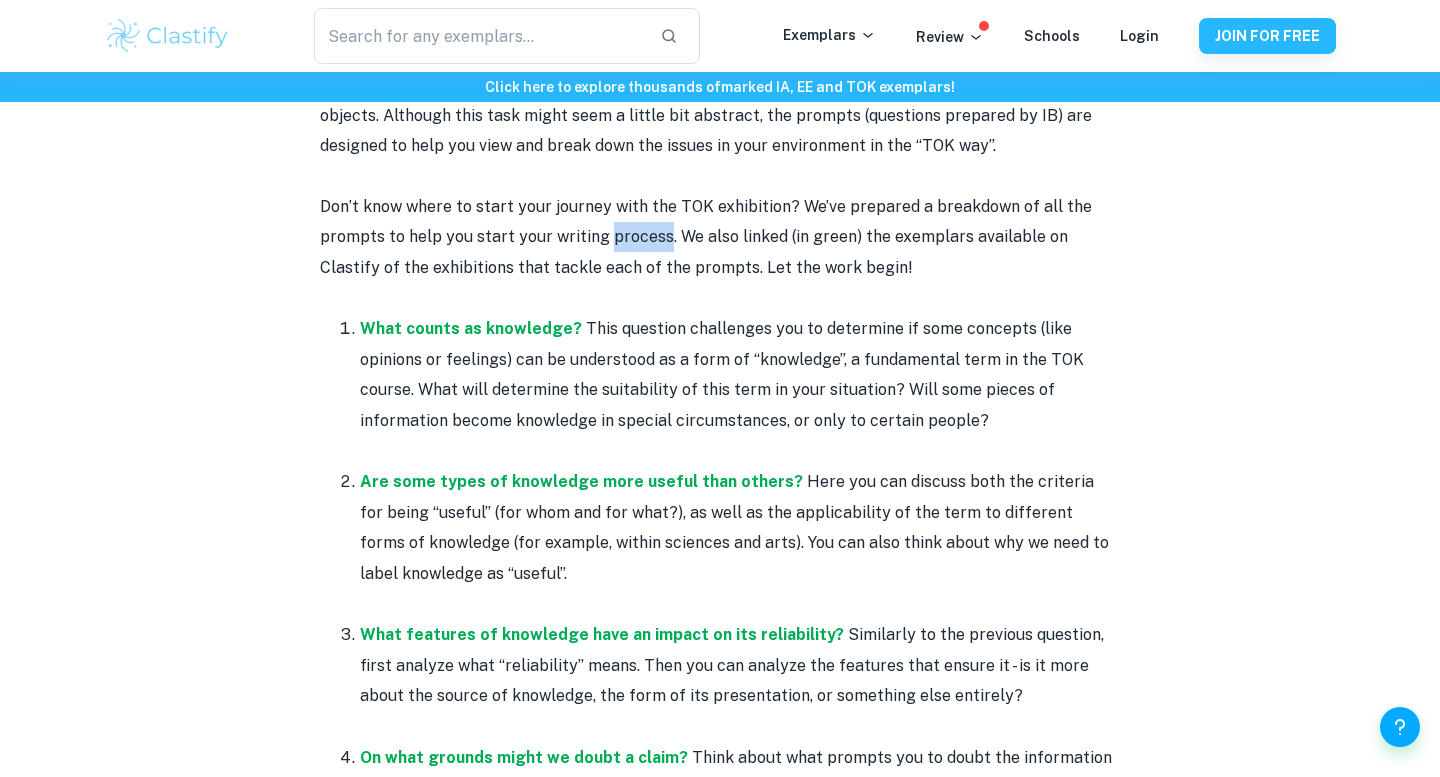 click on "Don’t know where to start your journey with the TOK exhibition? We’ve prepared a breakdown of all the prompts to help you start your writing process. We also linked (in green) the exemplars available on Clastify of the exhibitions that tackle each of the prompts. Let the work begin!" at bounding box center [720, 237] 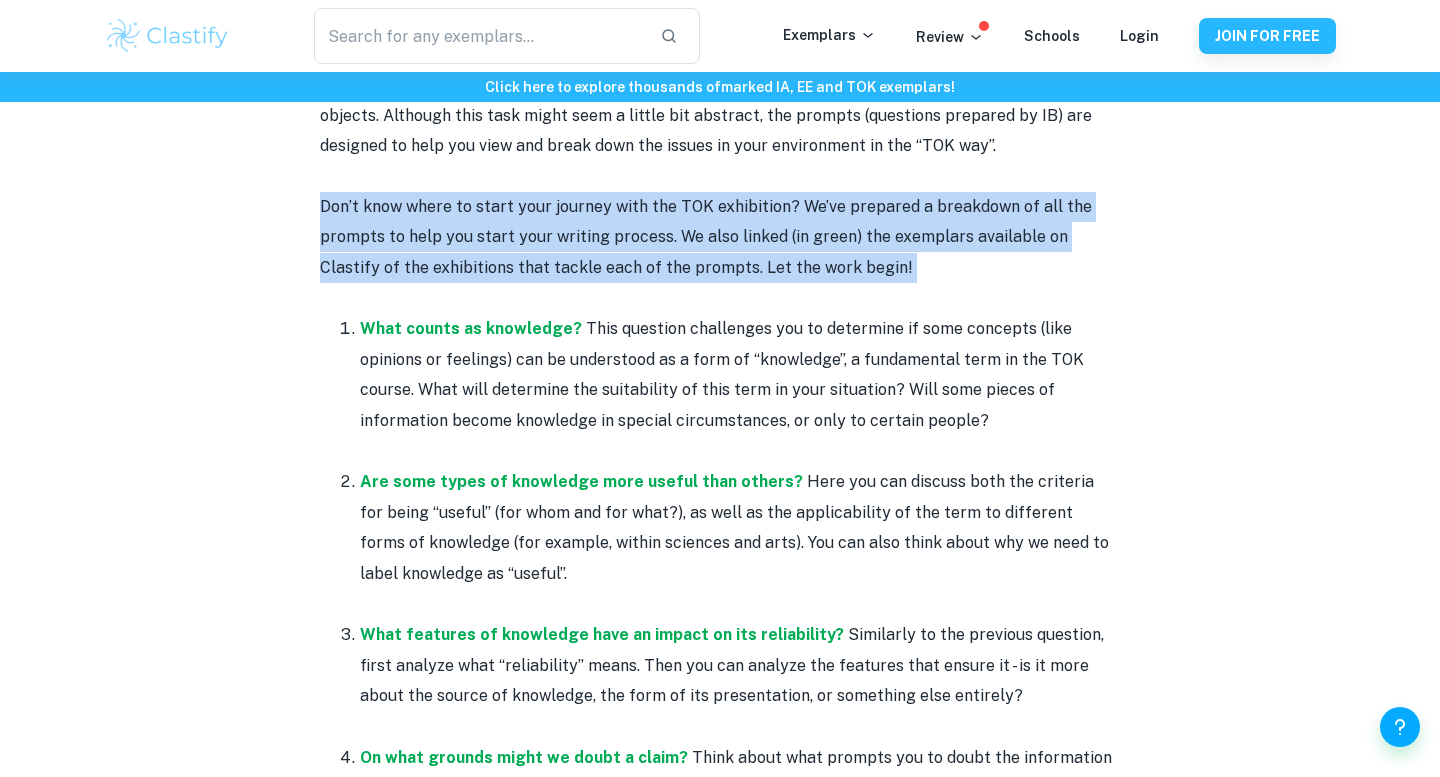 click on "Don’t know where to start your journey with the TOK exhibition? We’ve prepared a breakdown of all the prompts to help you start your writing process. We also linked (in green) the exemplars available on Clastify of the exhibitions that tackle each of the prompts. Let the work begin!" at bounding box center (720, 237) 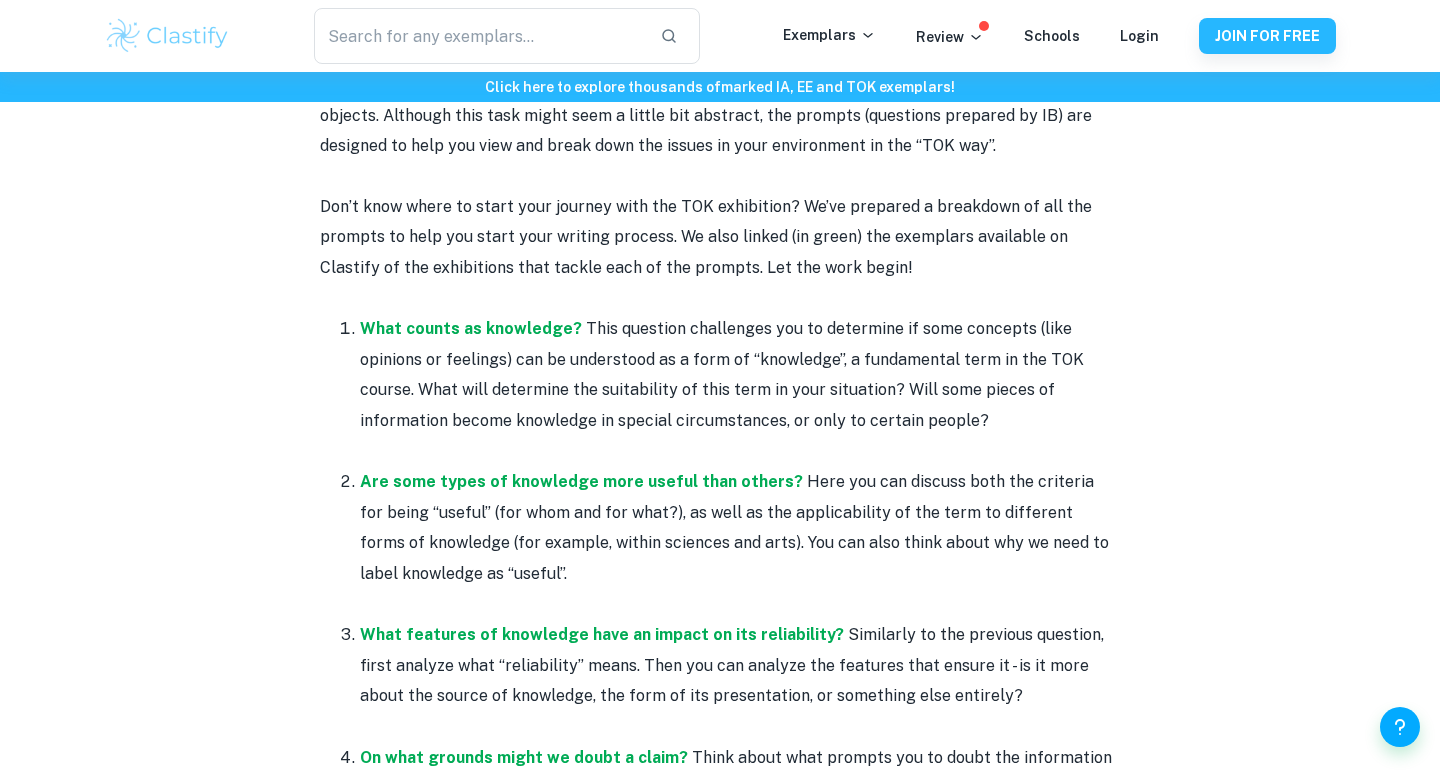 click on "Don’t know where to start your journey with the TOK exhibition? We’ve prepared a breakdown of all the prompts to help you start your writing process. We also linked (in green) the exemplars available on Clastify of the exhibitions that tackle each of the prompts. Let the work begin!" at bounding box center [720, 237] 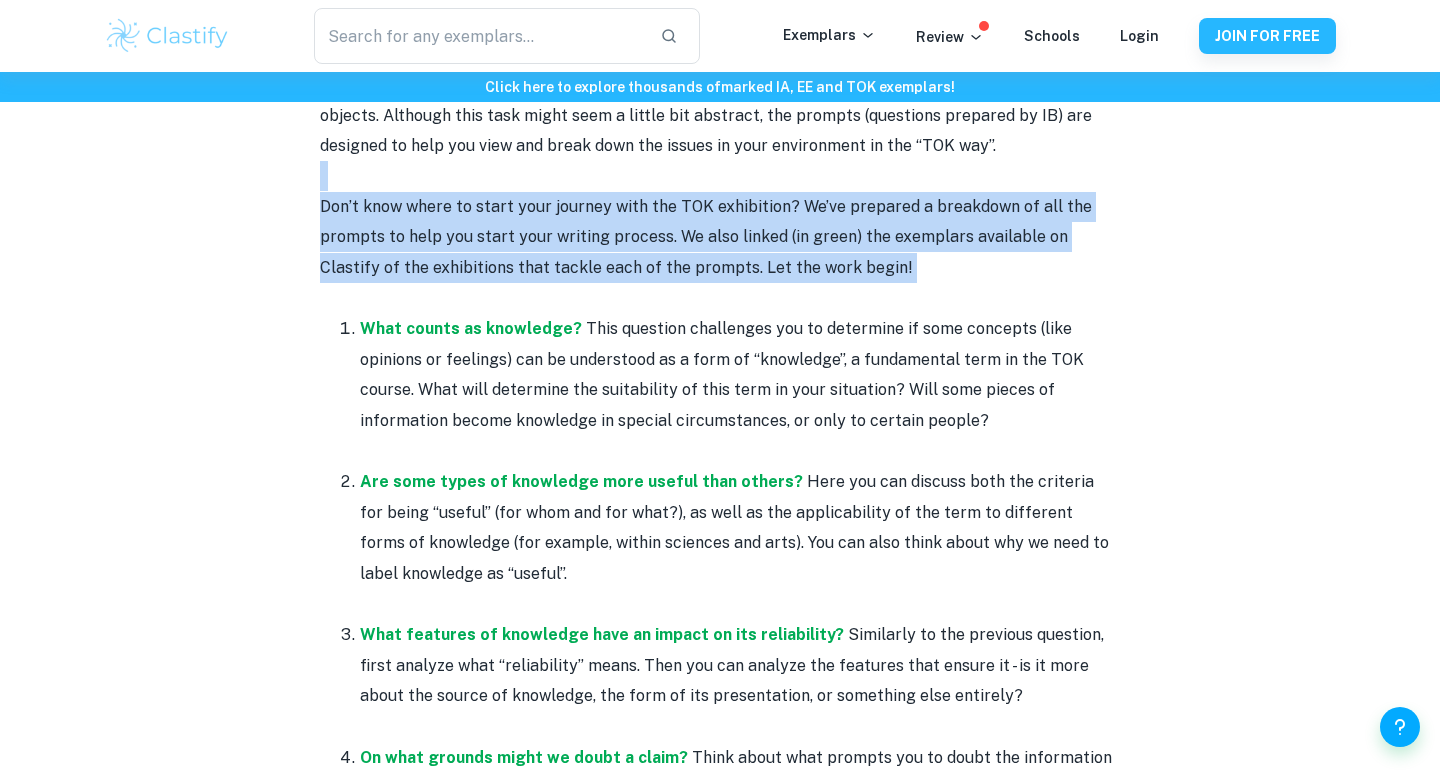 drag, startPoint x: 629, startPoint y: 239, endPoint x: 523, endPoint y: 153, distance: 136.49908 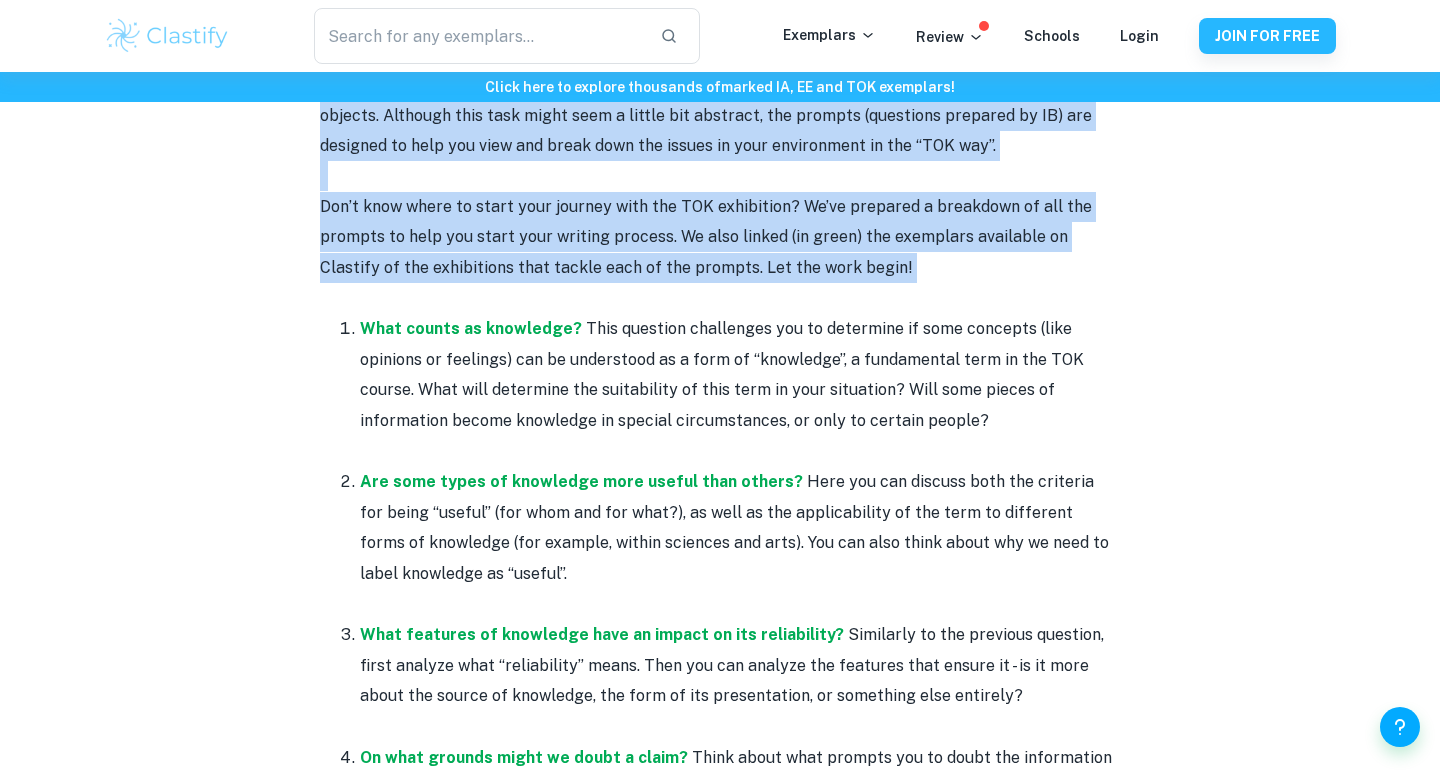 click on "Theory of knowledge exhibition is a part of the TOK assessment that allows you to show the applicability of the concepts learned in the course to the analysis of real-world problems, represented by 3 chosen objects. Although this task might seem a little bit abstract, the prompts (questions prepared by IB) are designed to help you view and break down the issues in your environment in the “TOK way”." at bounding box center [720, 101] 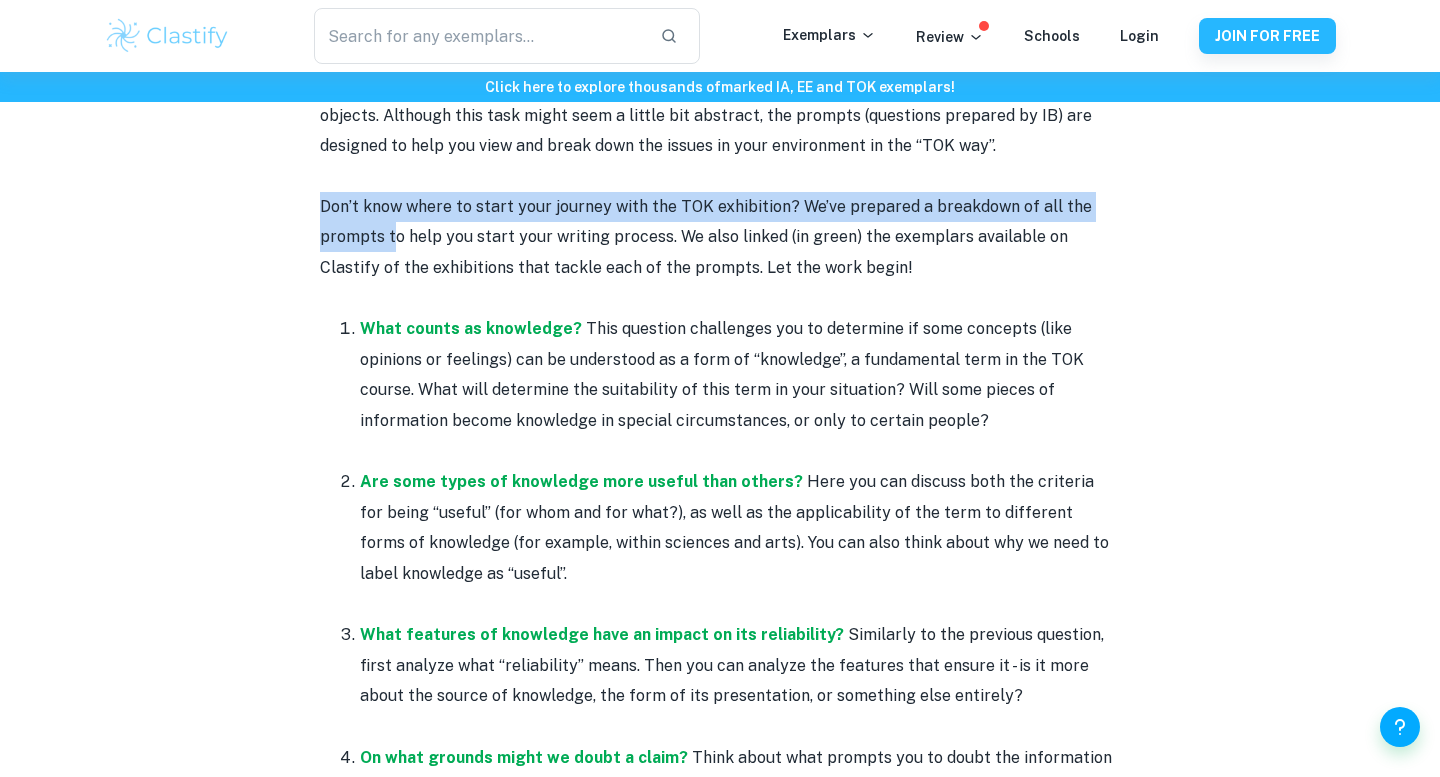 drag, startPoint x: 364, startPoint y: 173, endPoint x: 386, endPoint y: 249, distance: 79.12016 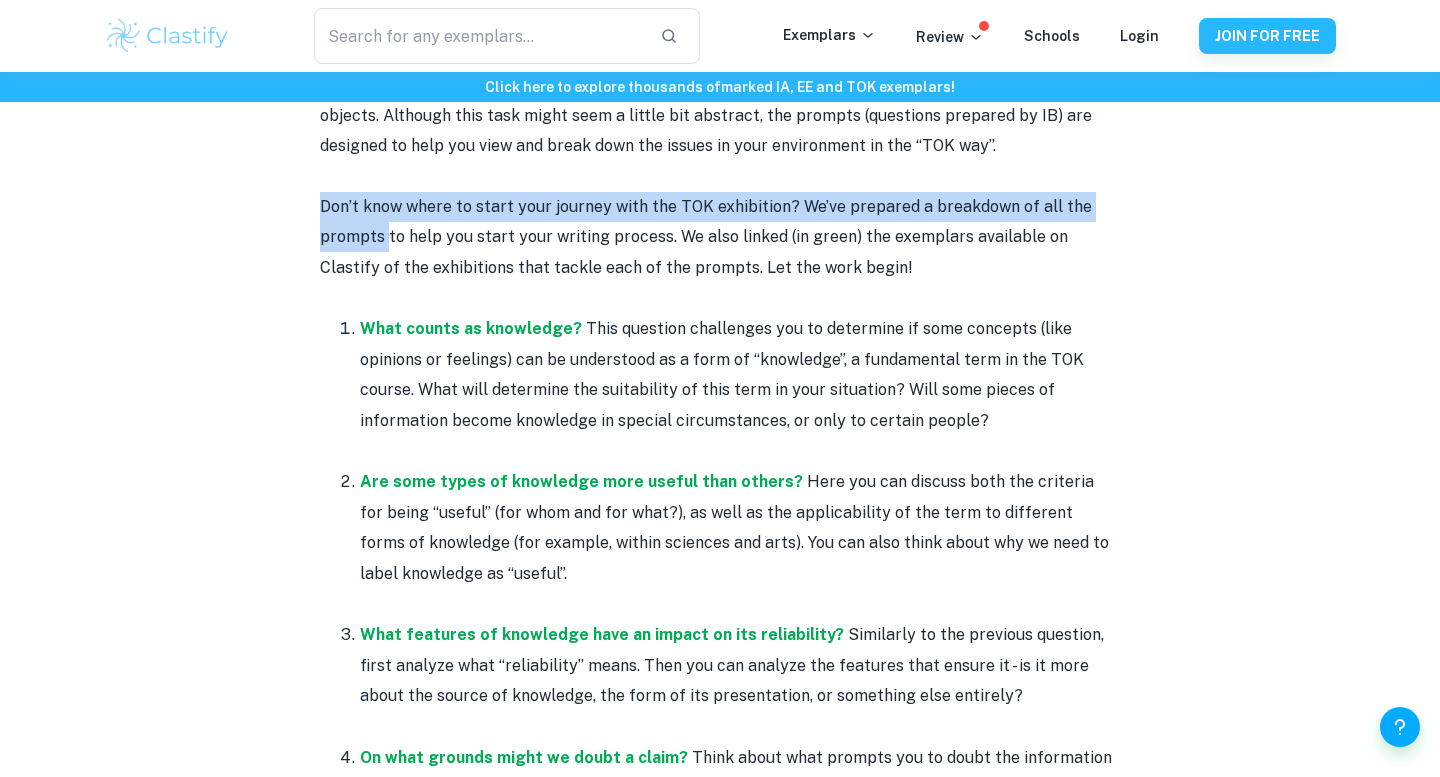 click on "What counts as knowledge?   This question challenges you to determine if some concepts (like opinions or feelings) can be understood as a form of “knowledge”, a fundamental term in the TOK course. What will determine the suitability of this term in your situation? Will some pieces of information become knowledge in special circumstances, or only to certain people?" at bounding box center (740, 375) 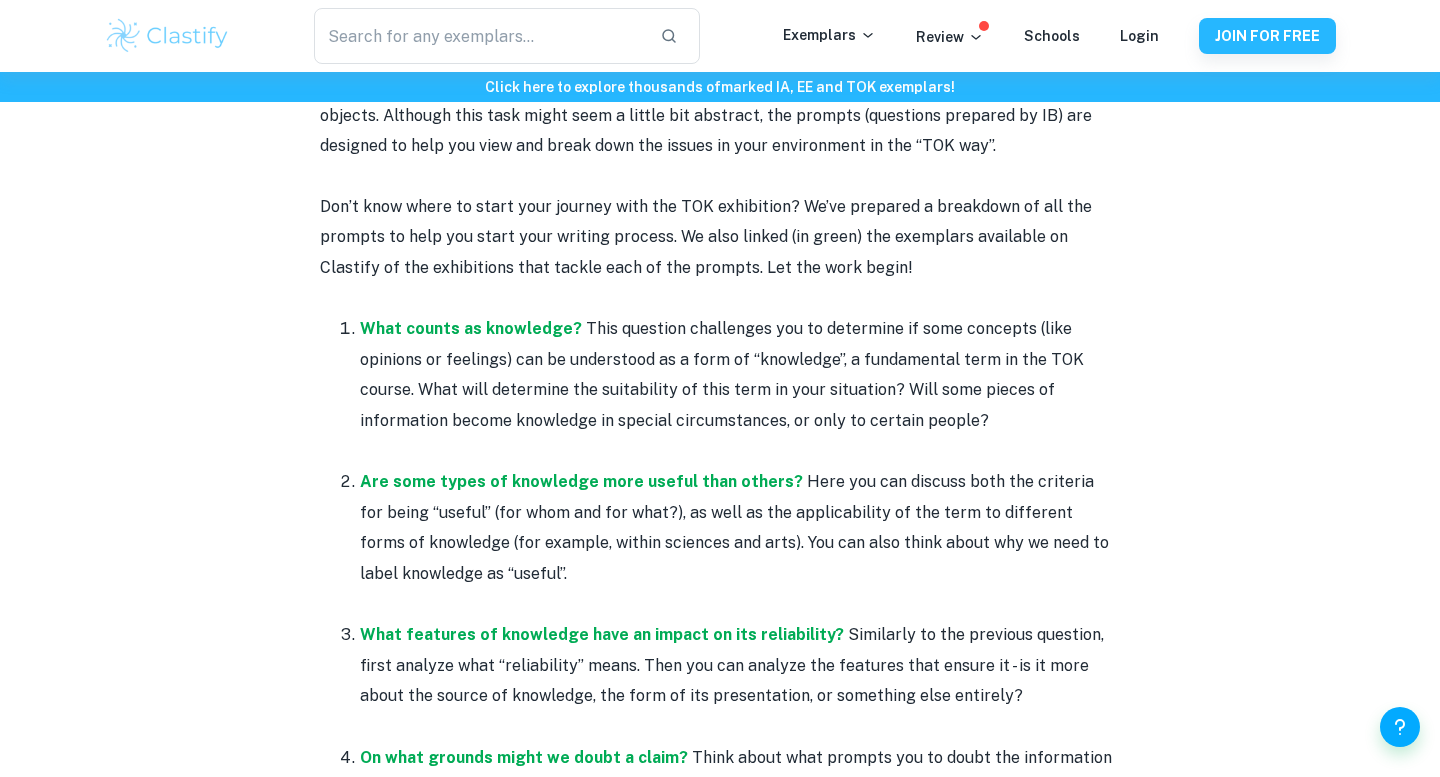 click on "What counts as knowledge?   This question challenges you to determine if some concepts (like opinions or feelings) can be understood as a form of “knowledge”, a fundamental term in the TOK course. What will determine the suitability of this term in your situation? Will some pieces of information become knowledge in special circumstances, or only to certain people?" at bounding box center (740, 375) 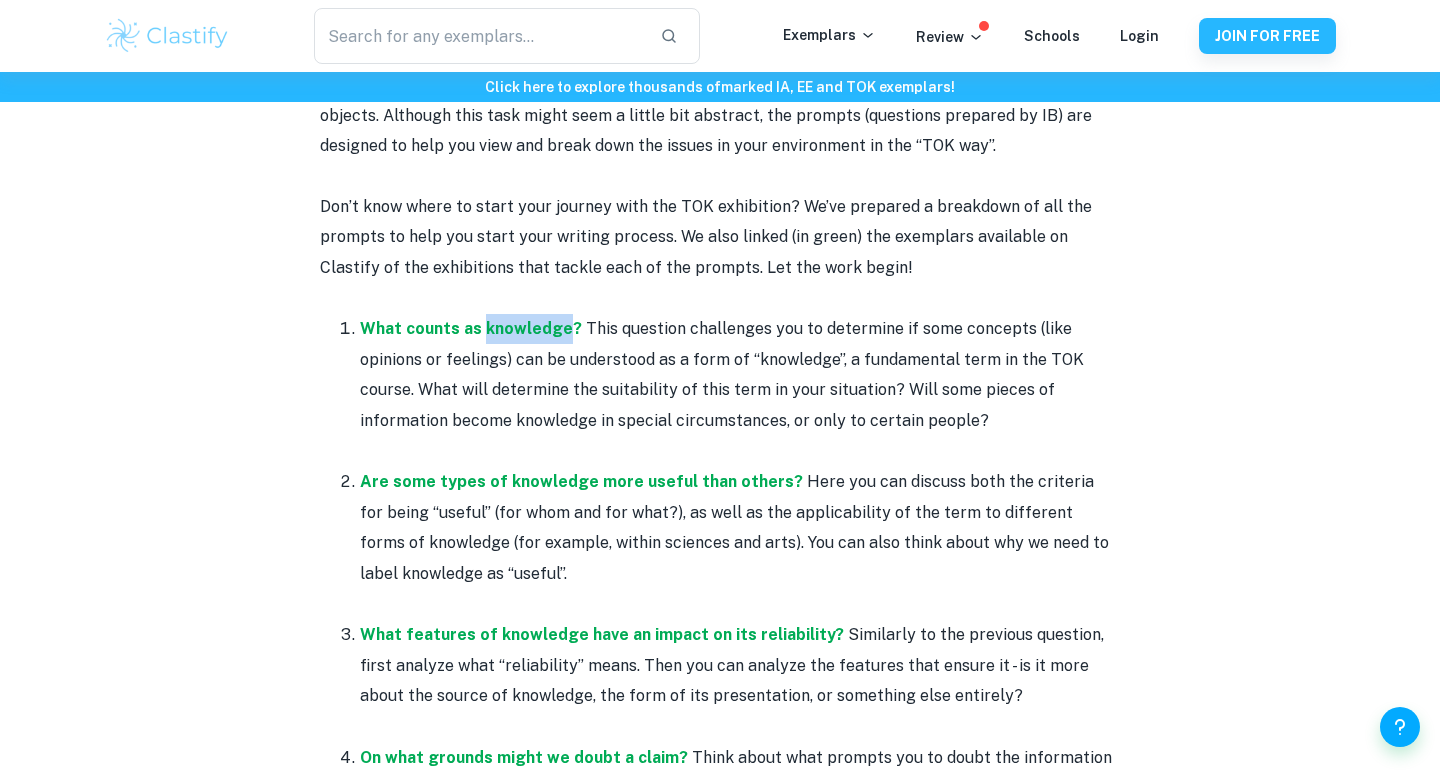 click on "What counts as knowledge?   This question challenges you to determine if some concepts (like opinions or feelings) can be understood as a form of “knowledge”, a fundamental term in the TOK course. What will determine the suitability of this term in your situation? Will some pieces of information become knowledge in special circumstances, or only to certain people?" at bounding box center (740, 375) 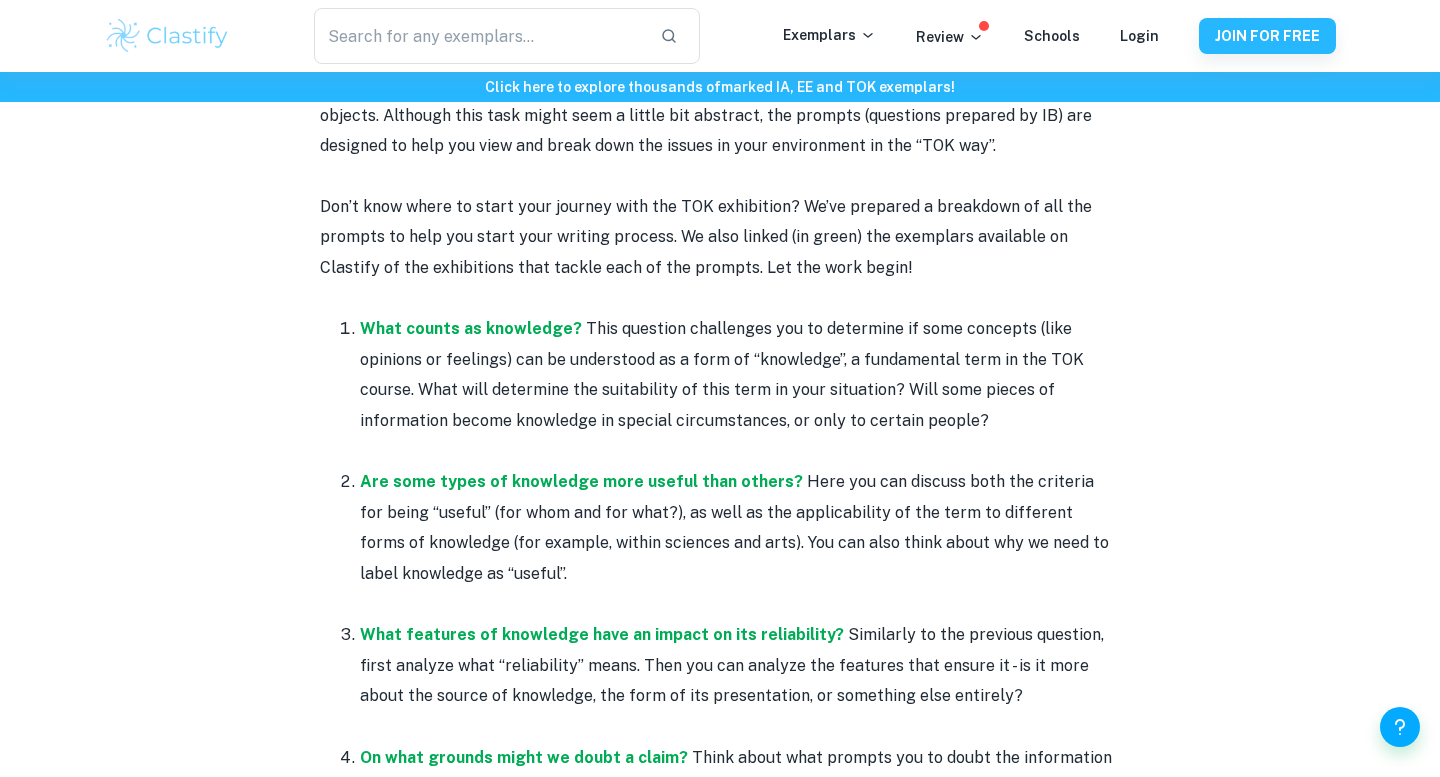 click at bounding box center (740, 451) 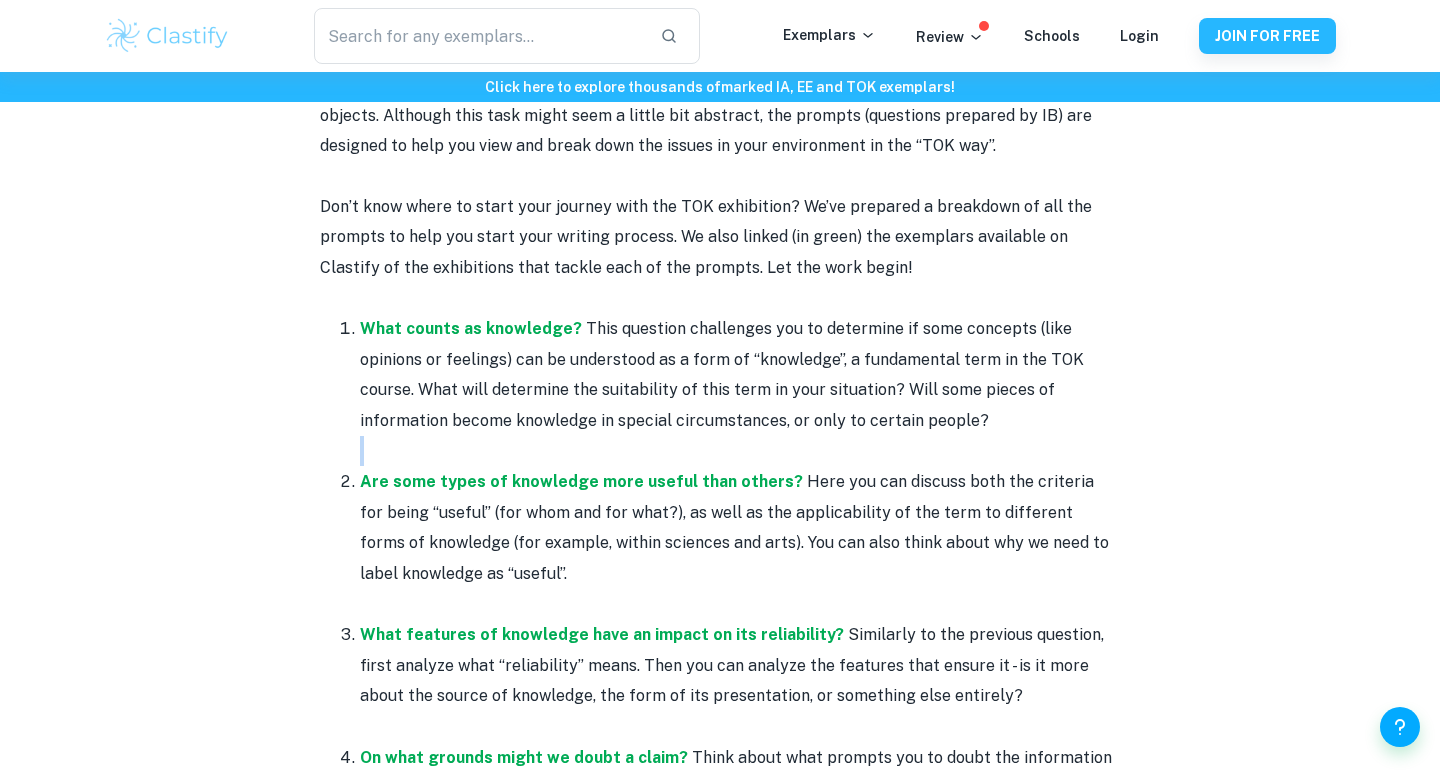 click at bounding box center (740, 451) 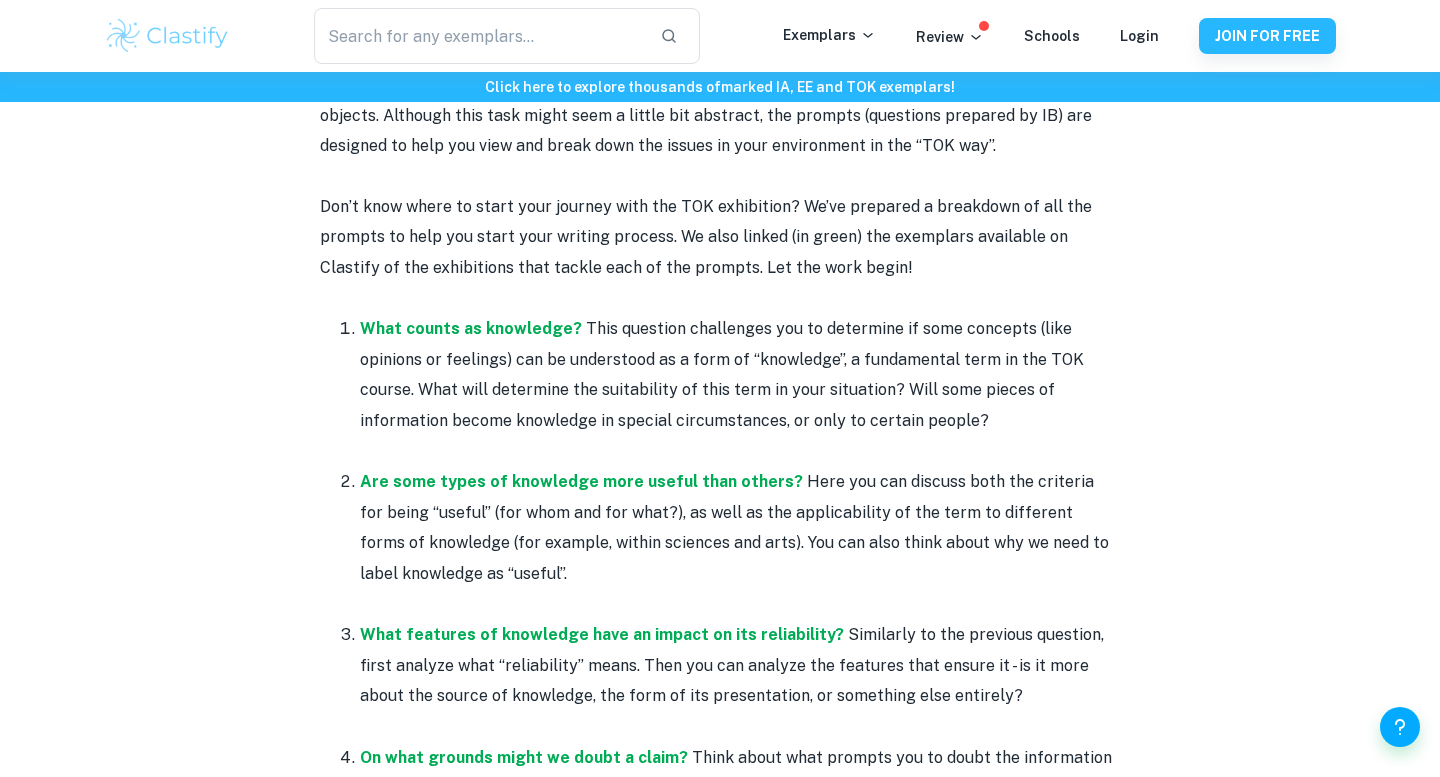 click at bounding box center [740, 451] 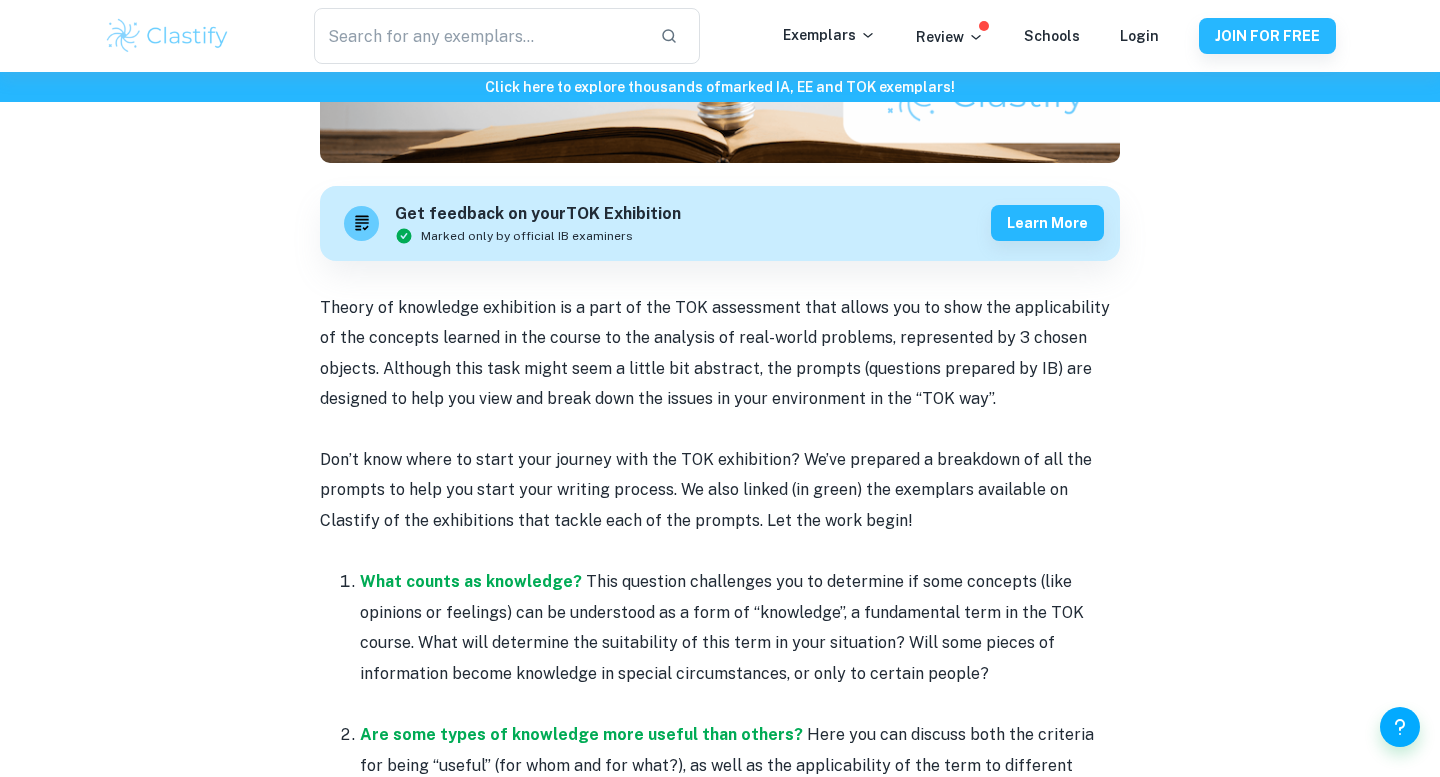 scroll, scrollTop: 0, scrollLeft: 0, axis: both 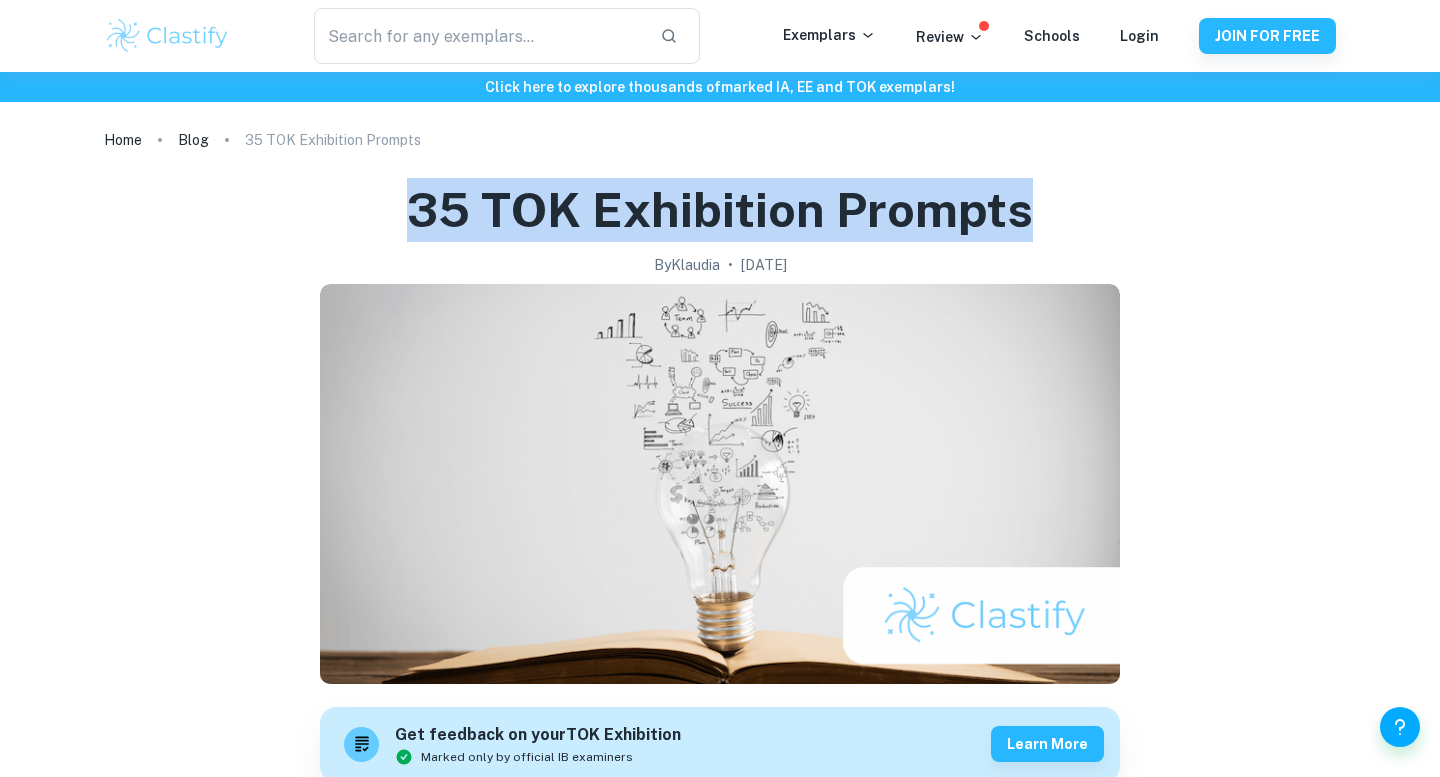 drag, startPoint x: 378, startPoint y: 181, endPoint x: 1024, endPoint y: 238, distance: 648.5098 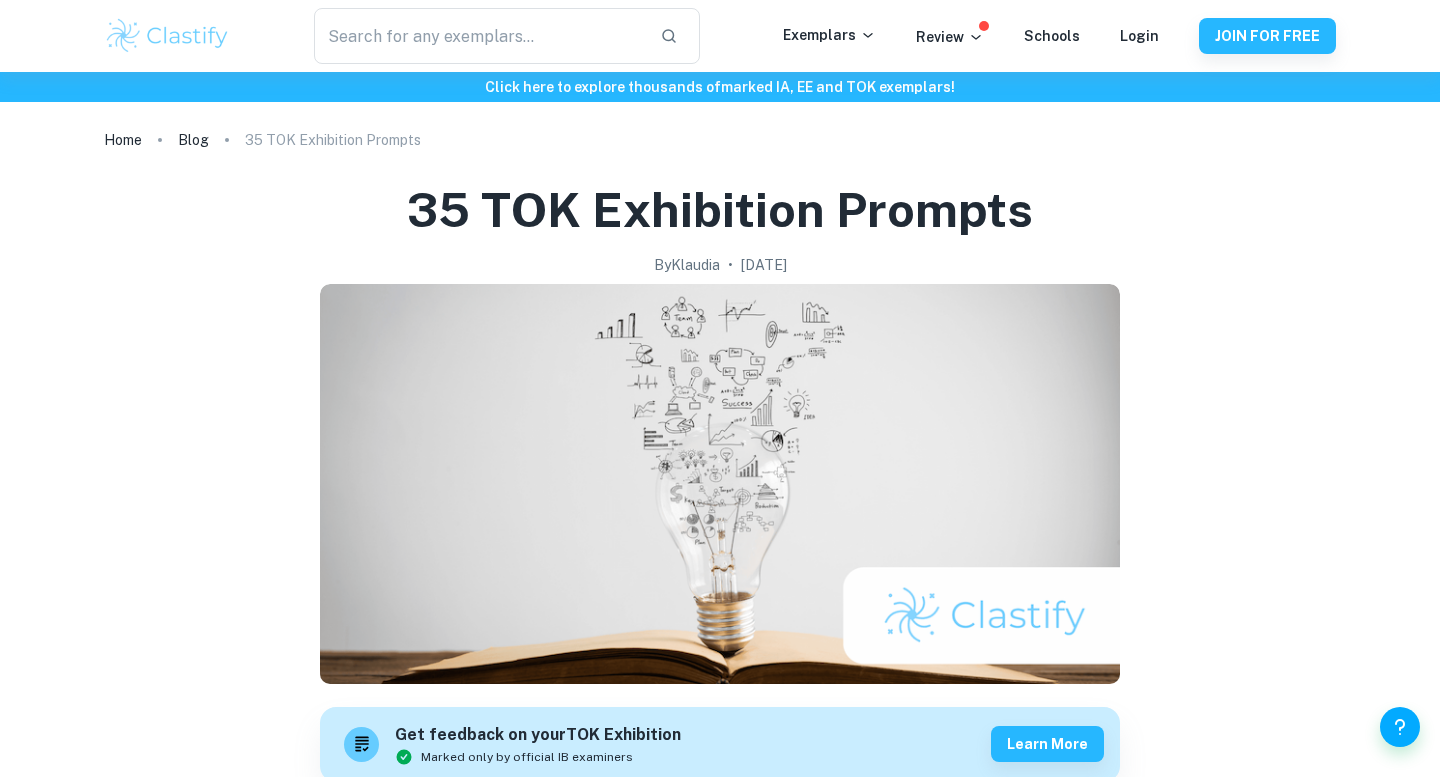 click on "35 TOK Exhibition Prompts" at bounding box center (720, 210) 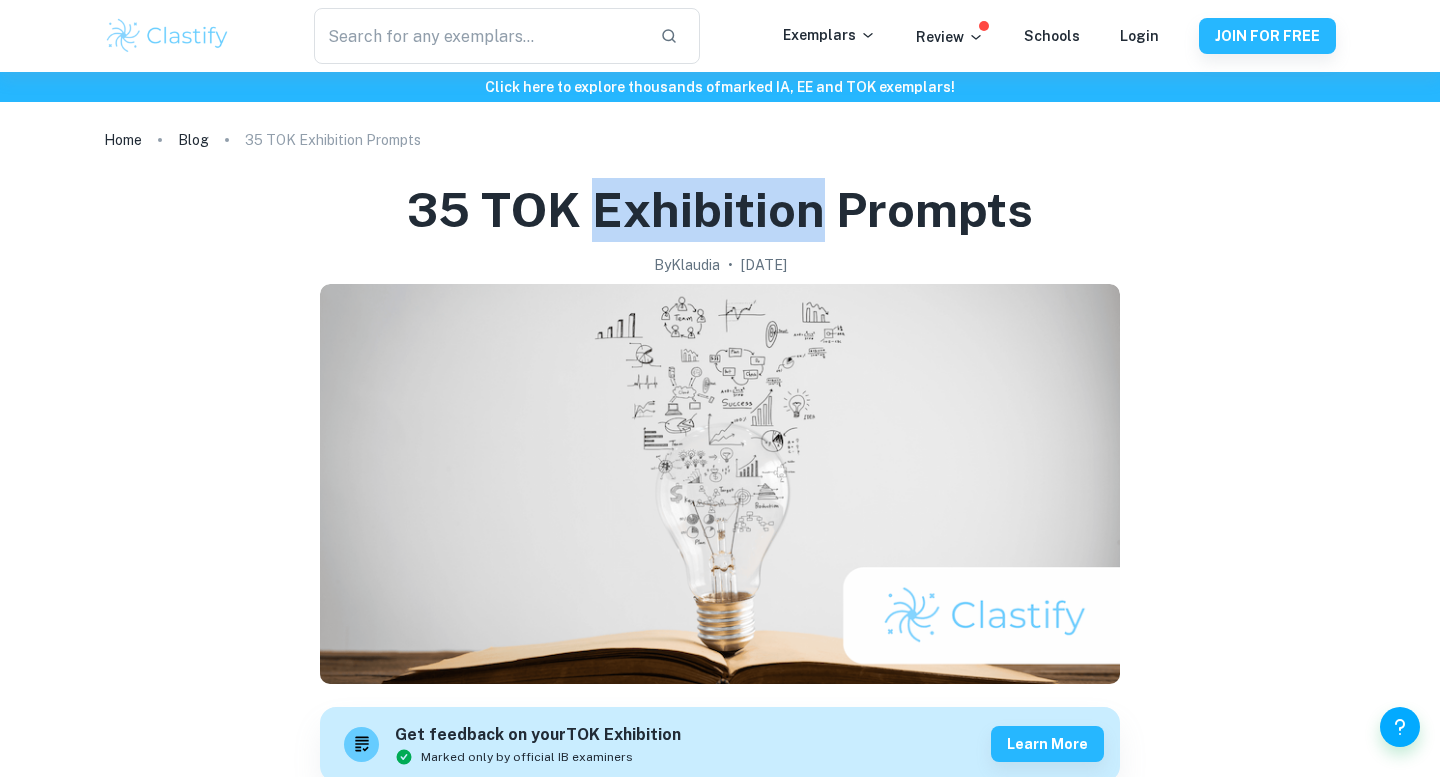 click on "35 TOK Exhibition Prompts" at bounding box center (720, 210) 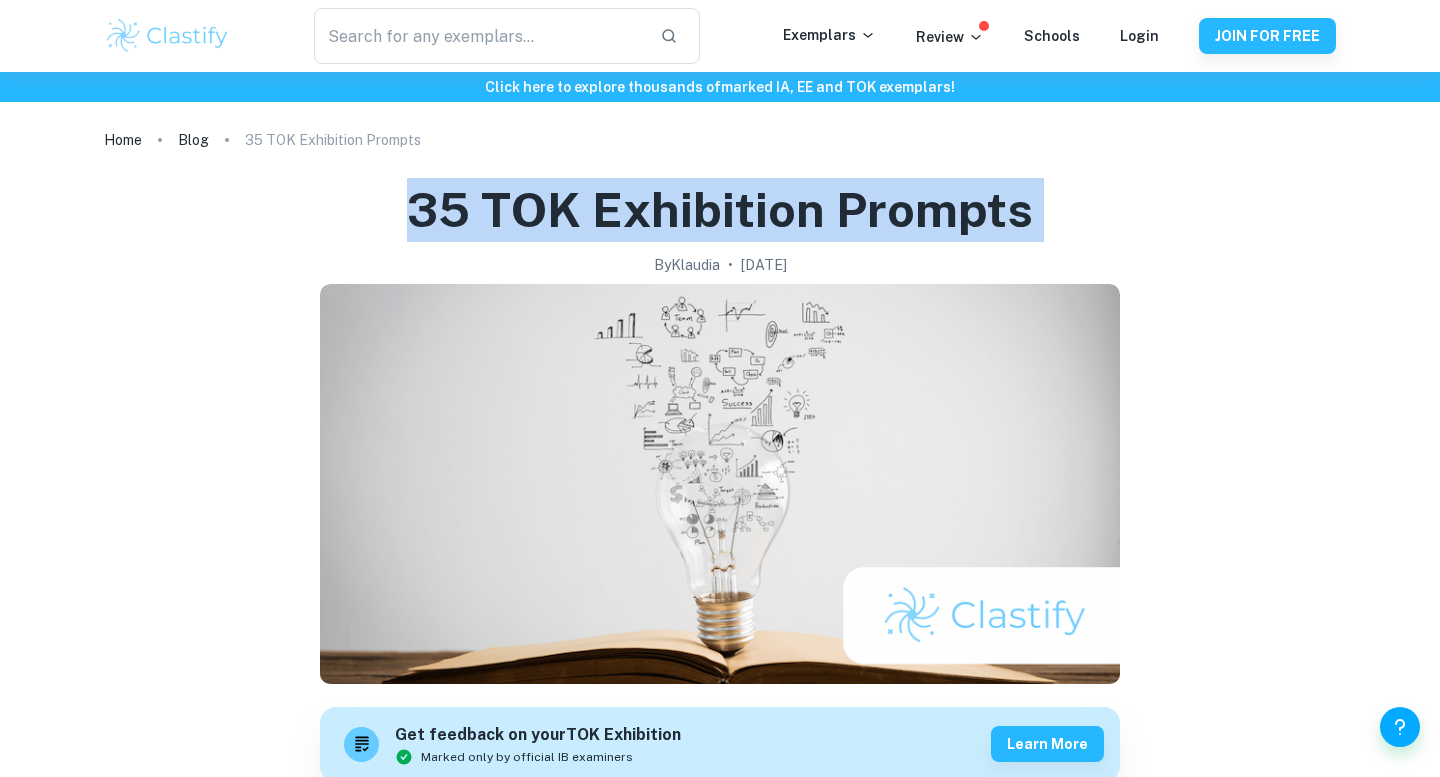 drag, startPoint x: 802, startPoint y: 198, endPoint x: 584, endPoint y: 227, distance: 219.92044 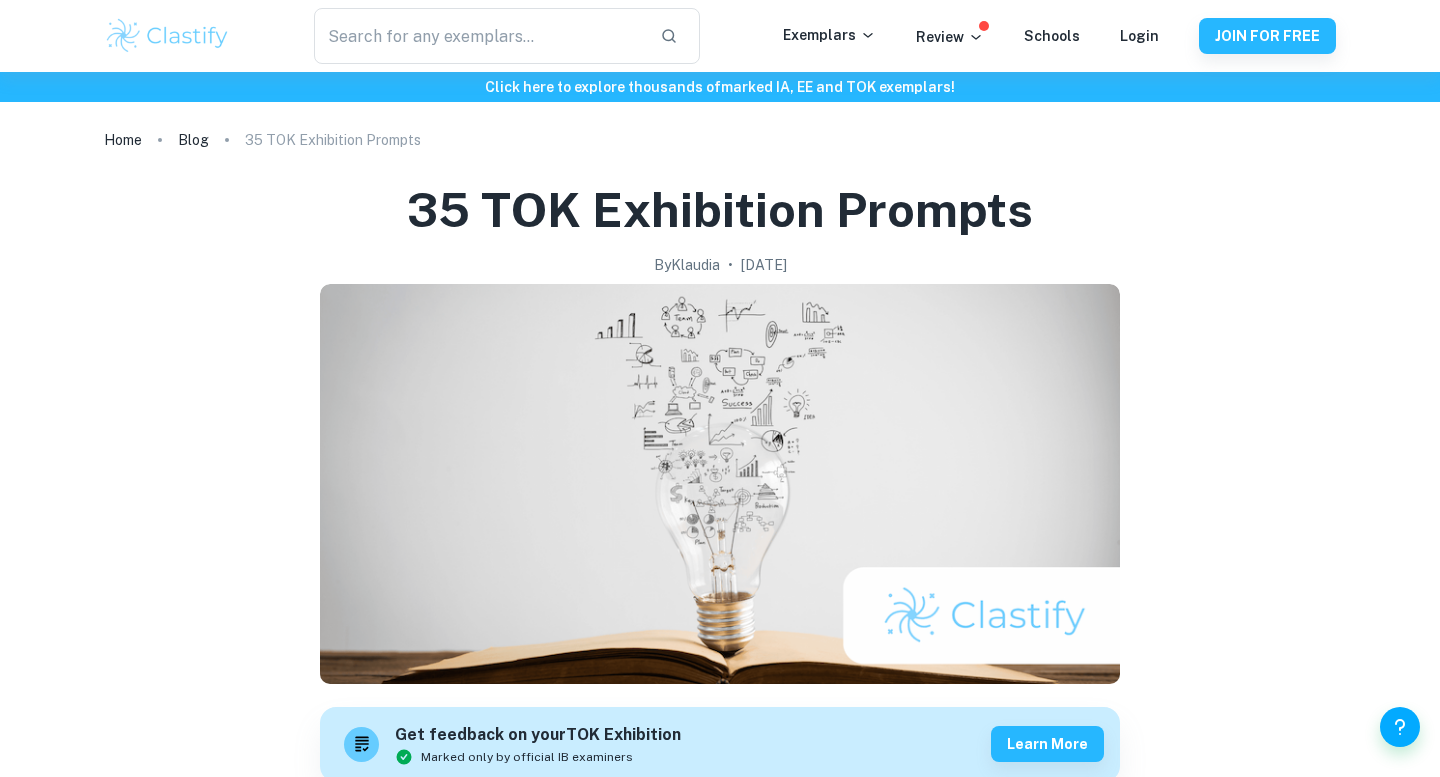 drag, startPoint x: 457, startPoint y: 193, endPoint x: 481, endPoint y: 274, distance: 84.48077 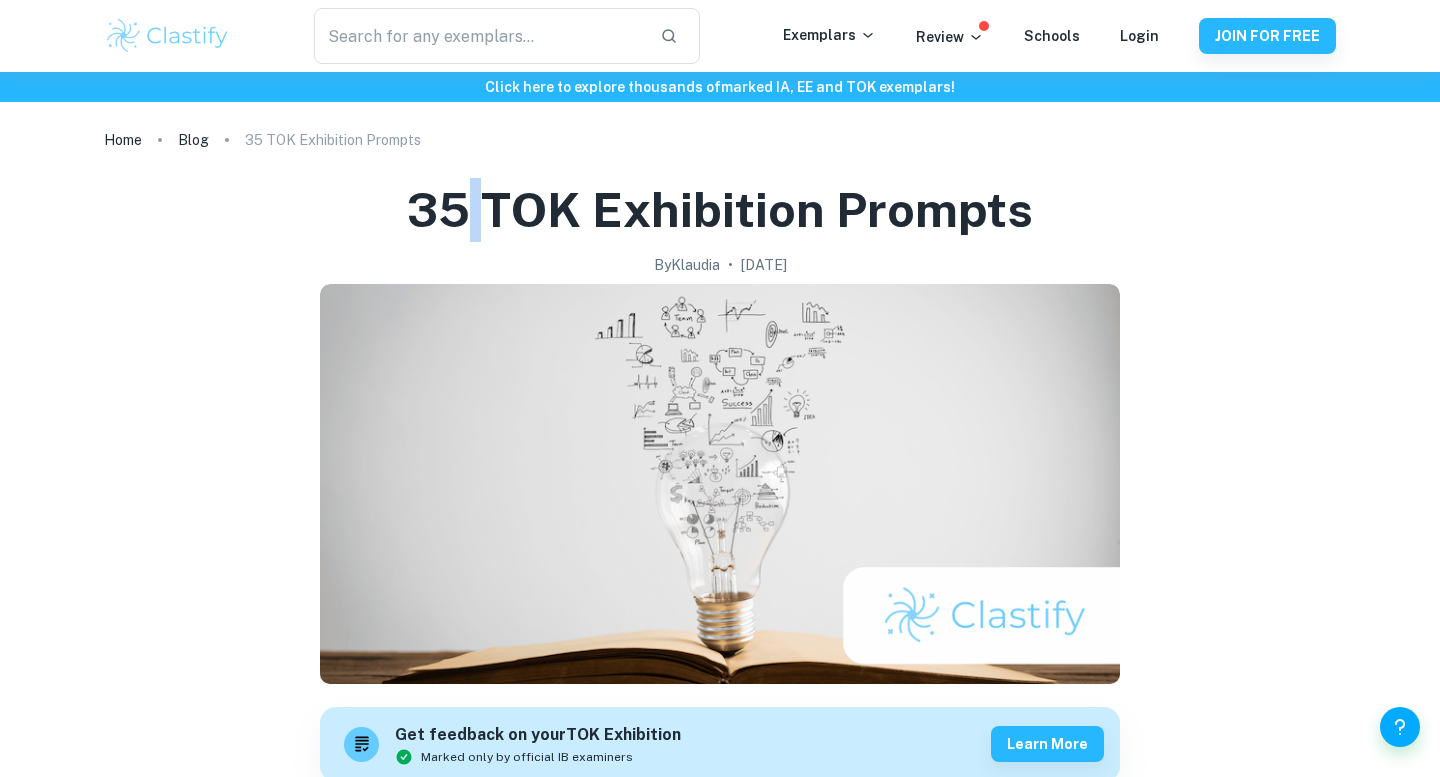 click on "35 TOK Exhibition Prompts" at bounding box center [720, 210] 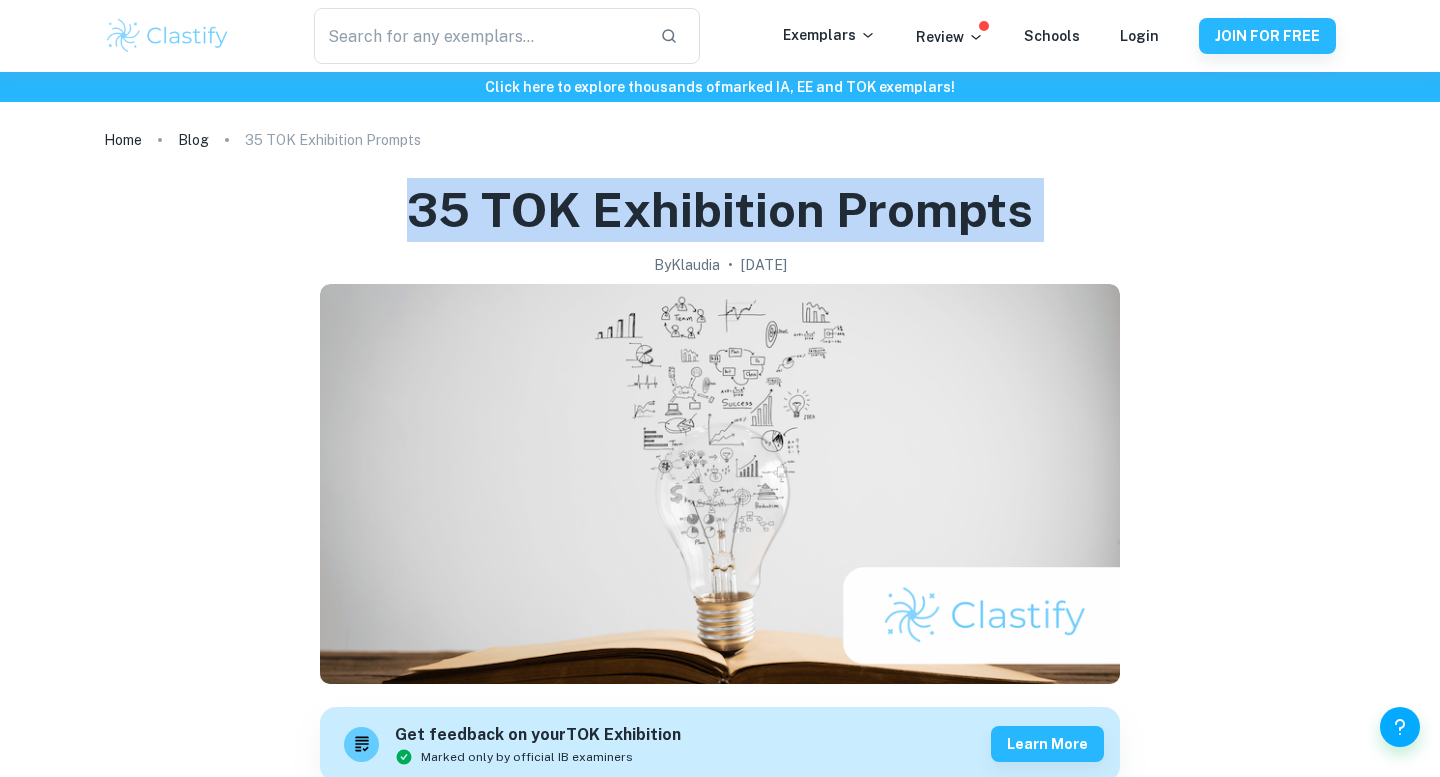 click on "35 TOK Exhibition Prompts" at bounding box center [720, 210] 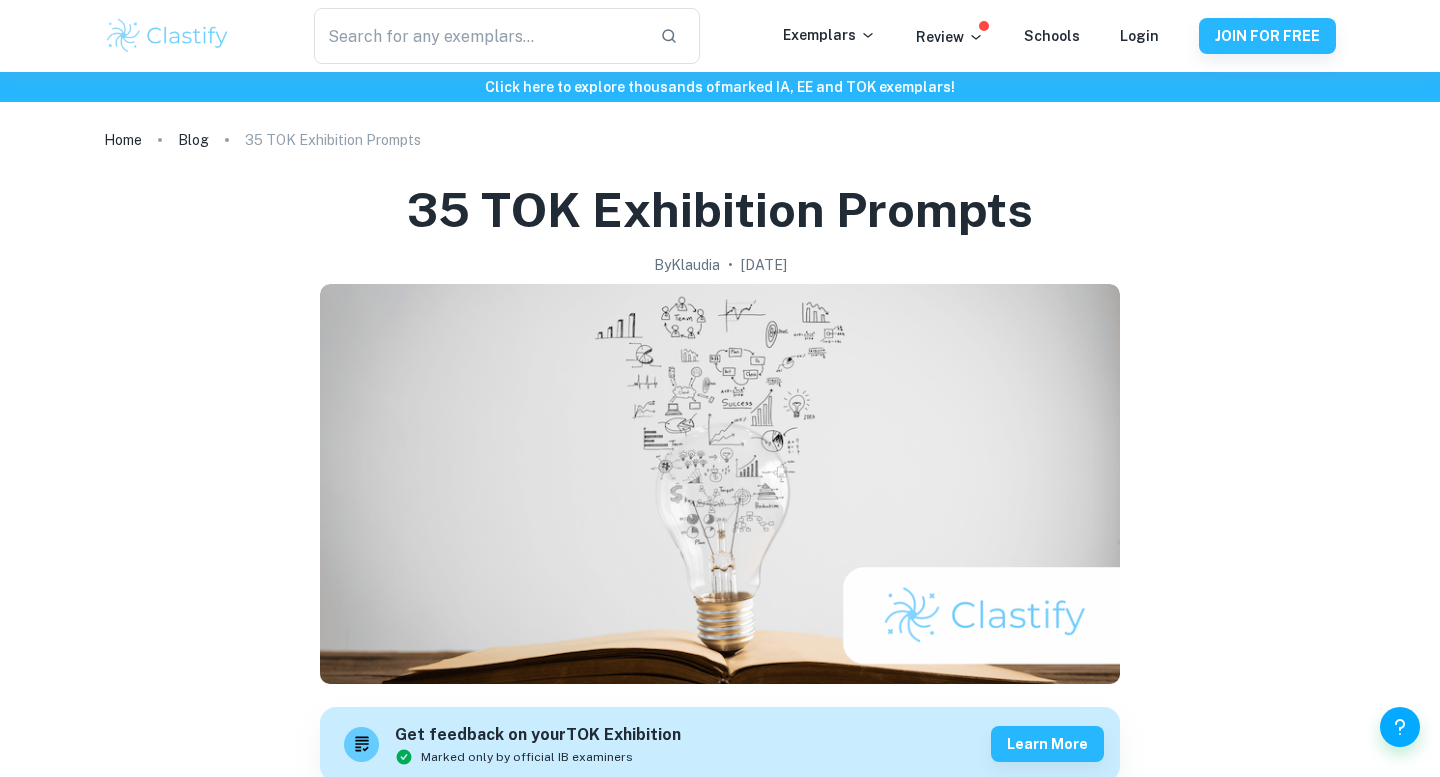 click on "35 TOK Exhibition Prompts" at bounding box center (720, 210) 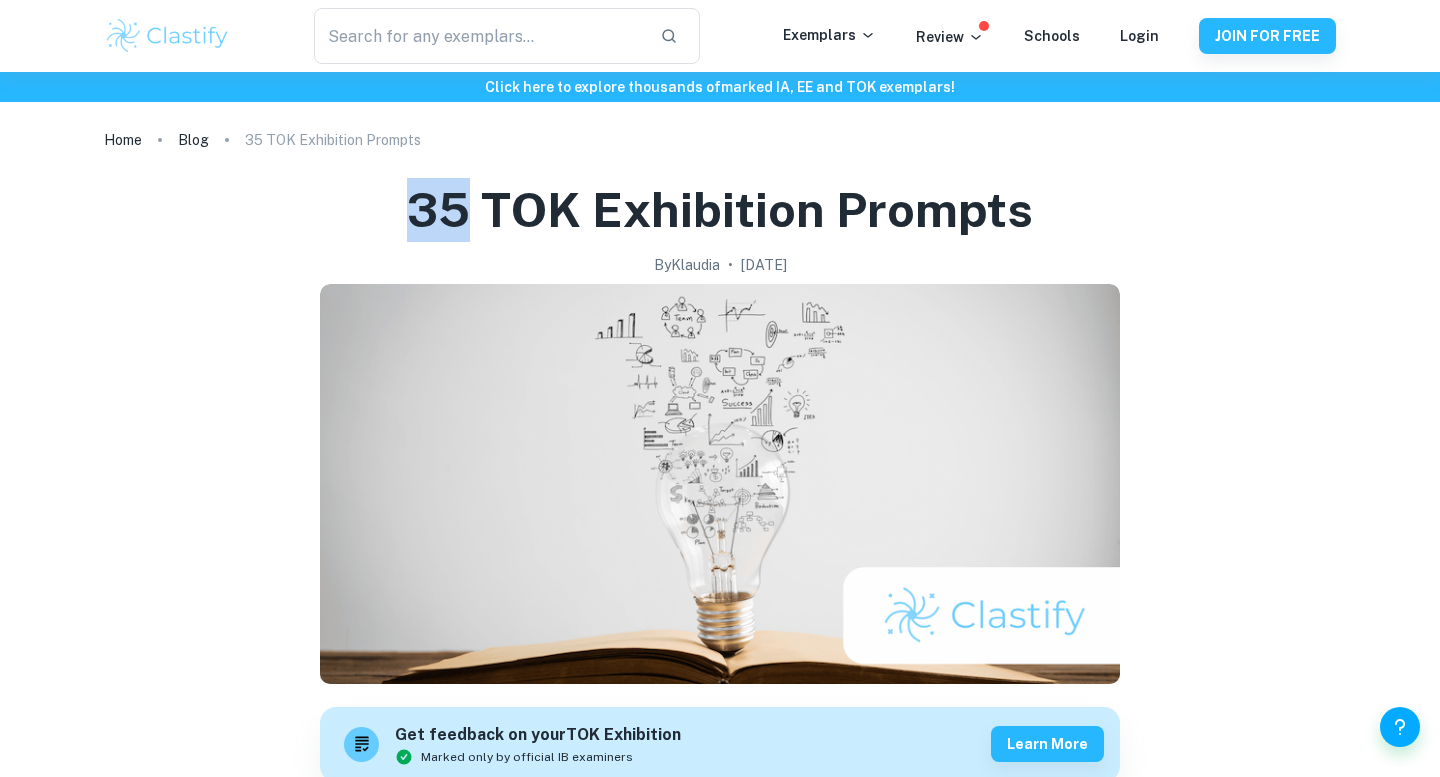 click on "35 TOK Exhibition Prompts" at bounding box center (720, 210) 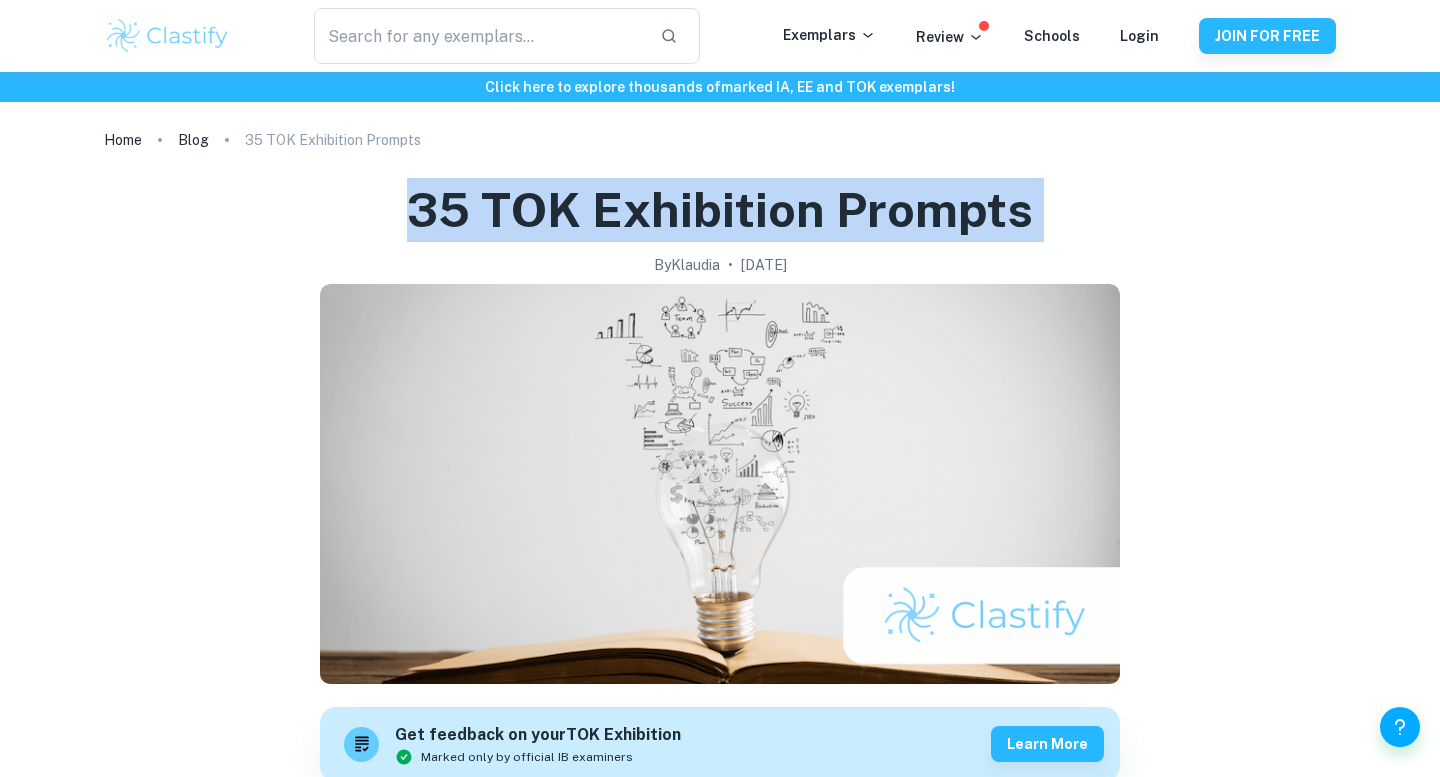 click on "35 TOK Exhibition Prompts" at bounding box center [720, 210] 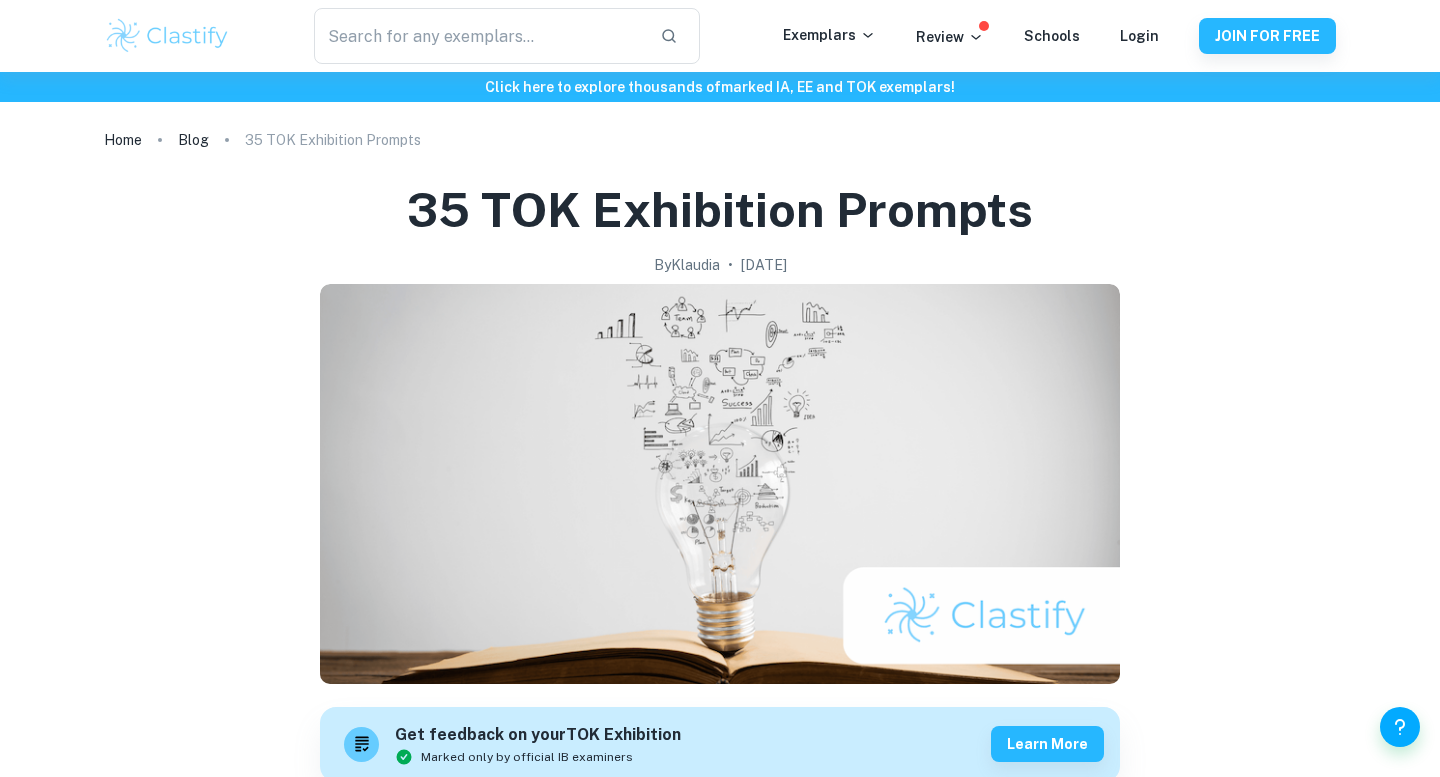 click on "35 TOK Exhibition Prompts" at bounding box center [720, 210] 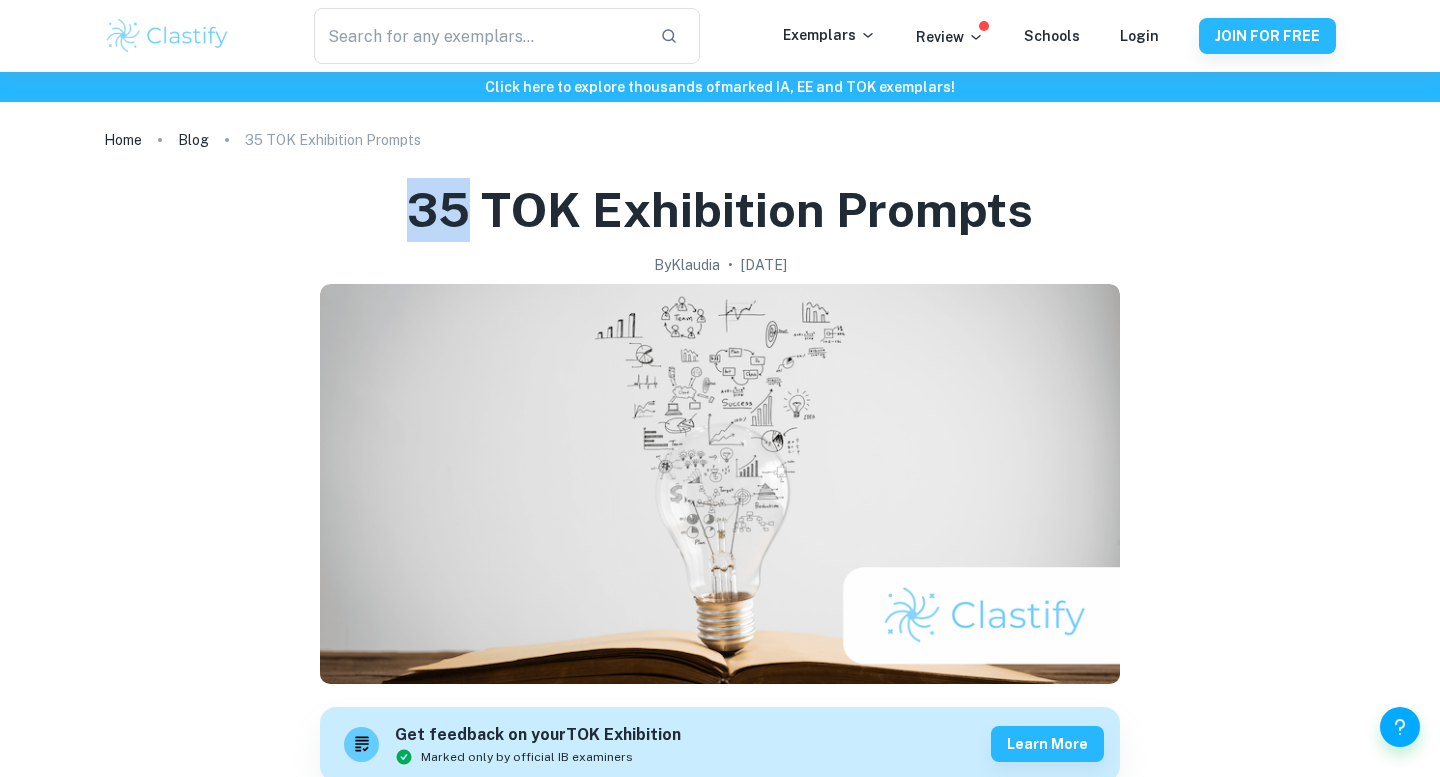 click on "35 TOK Exhibition Prompts" at bounding box center (720, 210) 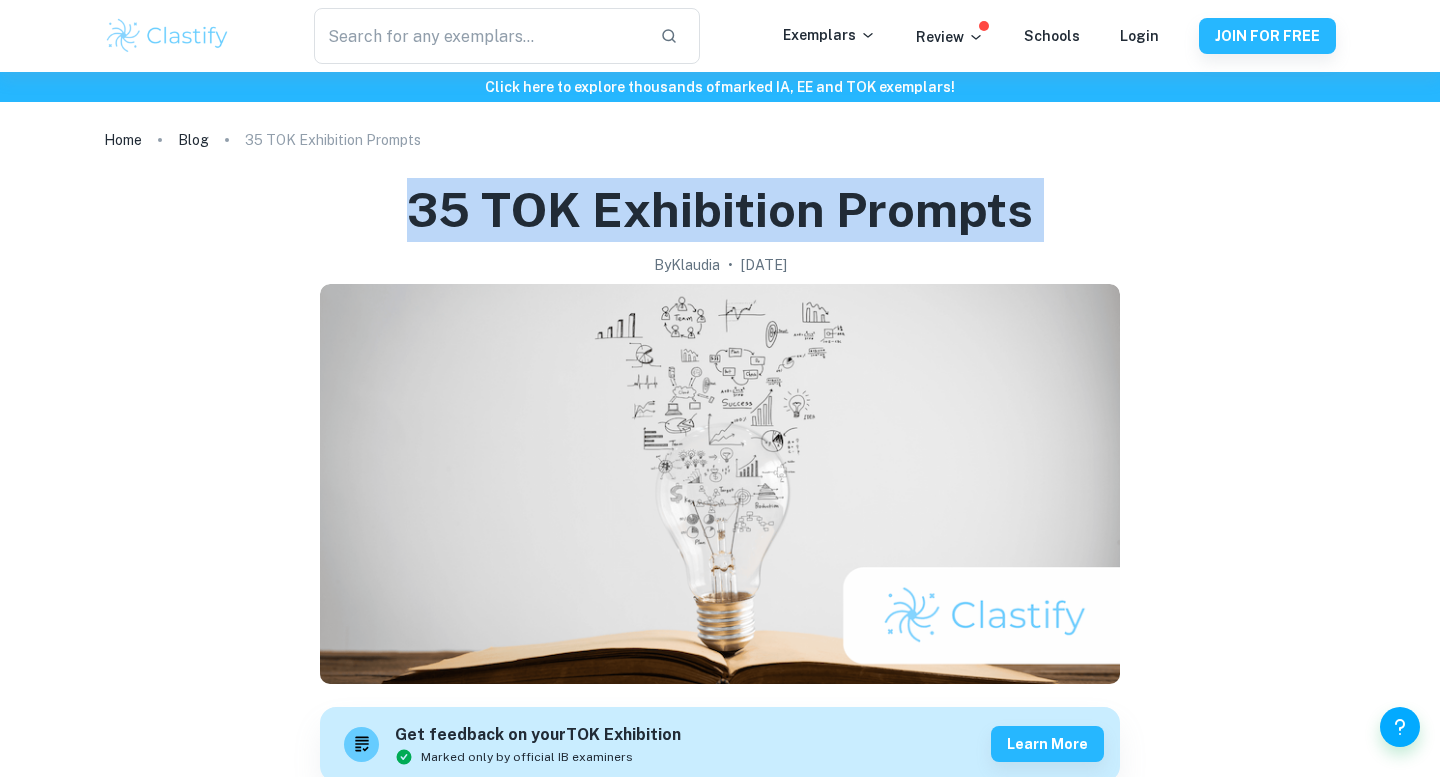 drag, startPoint x: 418, startPoint y: 226, endPoint x: 451, endPoint y: 223, distance: 33.13608 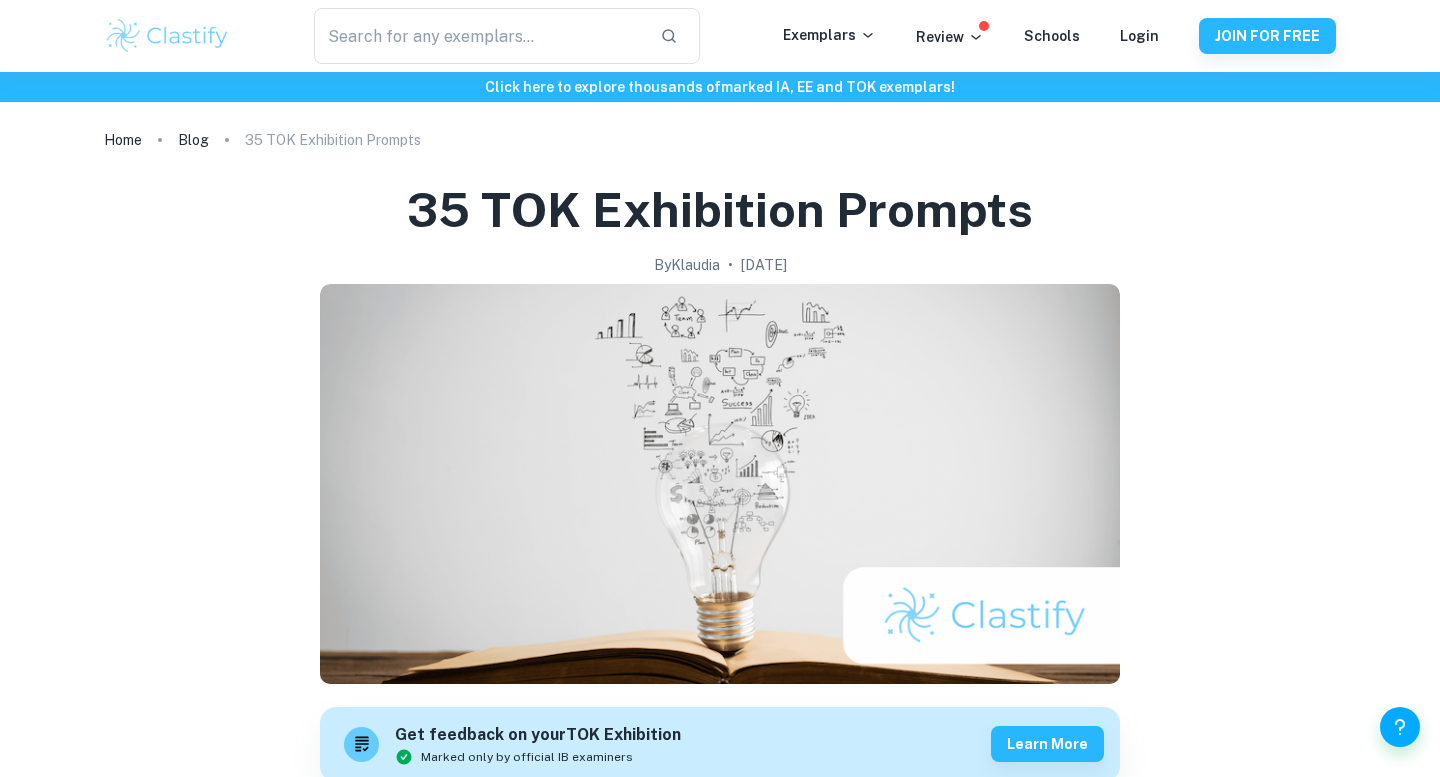 click on "By  [PERSON_NAME] • [DATE]" at bounding box center (720, 265) 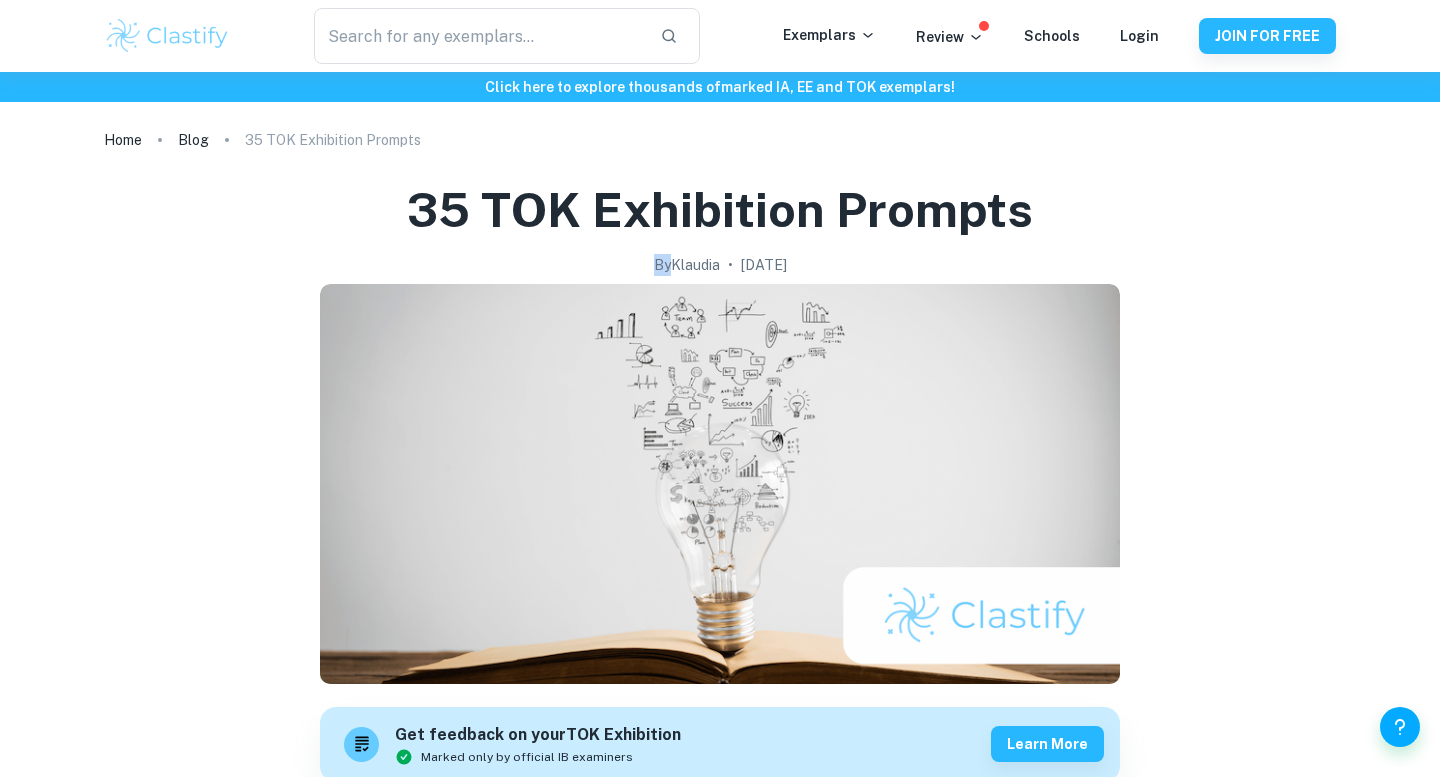 click on "By  [PERSON_NAME] • [DATE]" at bounding box center [720, 265] 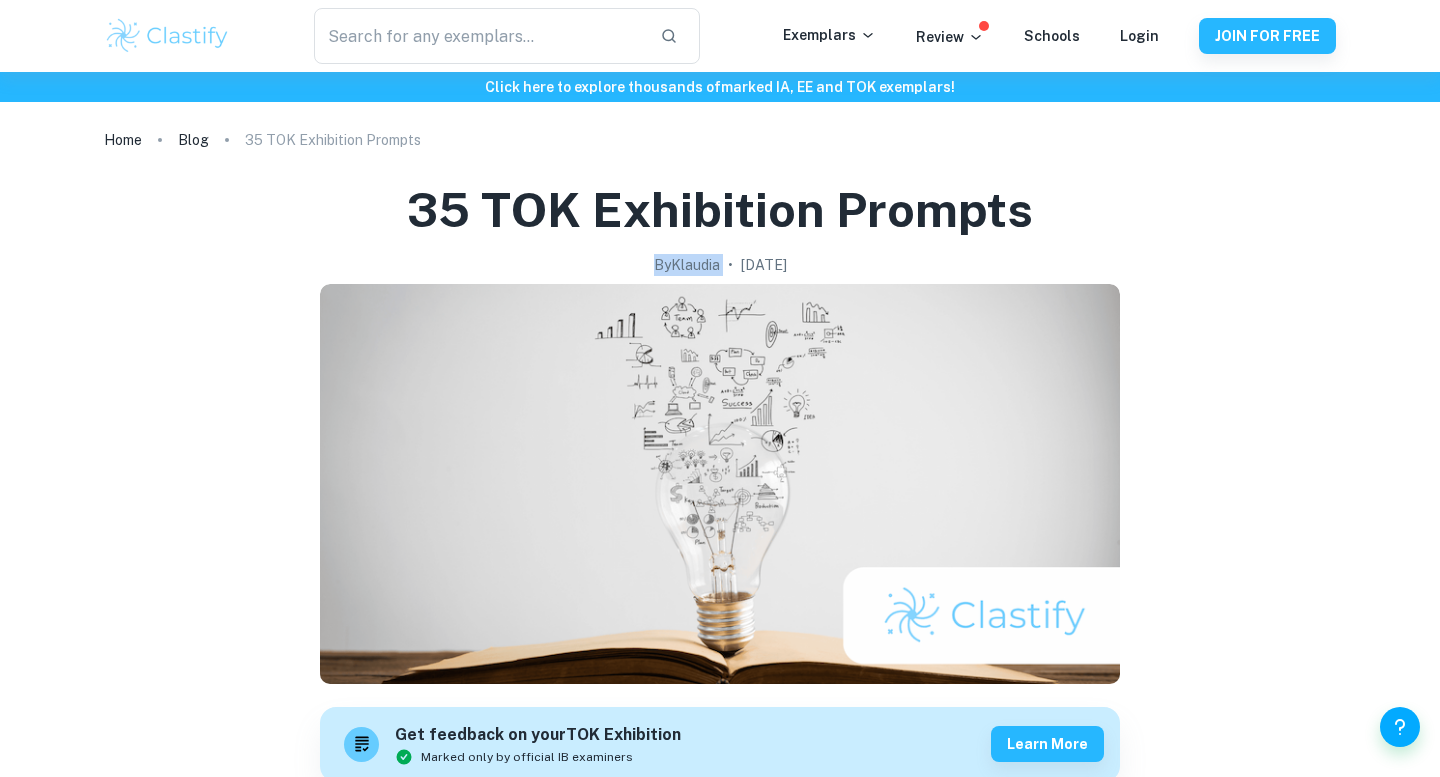click on "By  [PERSON_NAME] • [DATE]" at bounding box center [720, 265] 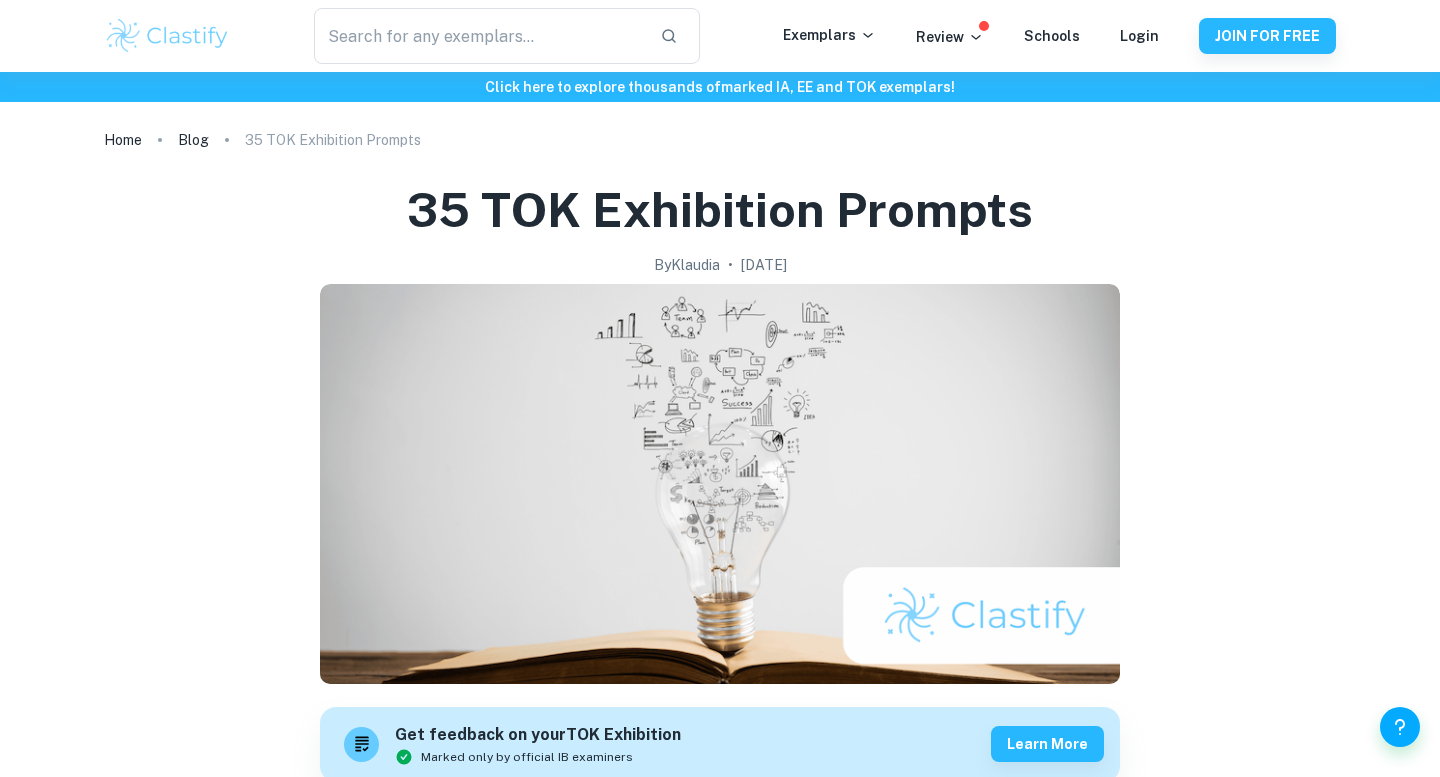 click on "35 TOK Exhibition Prompts By  [PERSON_NAME][DATE] Get feedback on your  TOK Exhibition Marked only by official IB examiners Learn more Theory of knowledge exhibition is a part of the TOK assessment that allows you to show the applicability of the concepts learned in the course to the analysis of real-world problems, represented by 3 chosen objects. Although this task might seem a little bit abstract, the prompts (questions prepared by IB) are designed to help you view and break down the issues in your environment in the “TOK way”.   Don’t know where to start your journey with the TOK exhibition? We’ve prepared a breakdown of all the prompts to help you start your writing process. We also linked (in green) the exemplars available on Clastify of the exhibitions that tackle each of the prompts. Let the work begin!   What counts as knowledge?     Are some types of knowledge more useful than others?     What features of knowledge have an impact on its reliability?" at bounding box center (720, 3483) 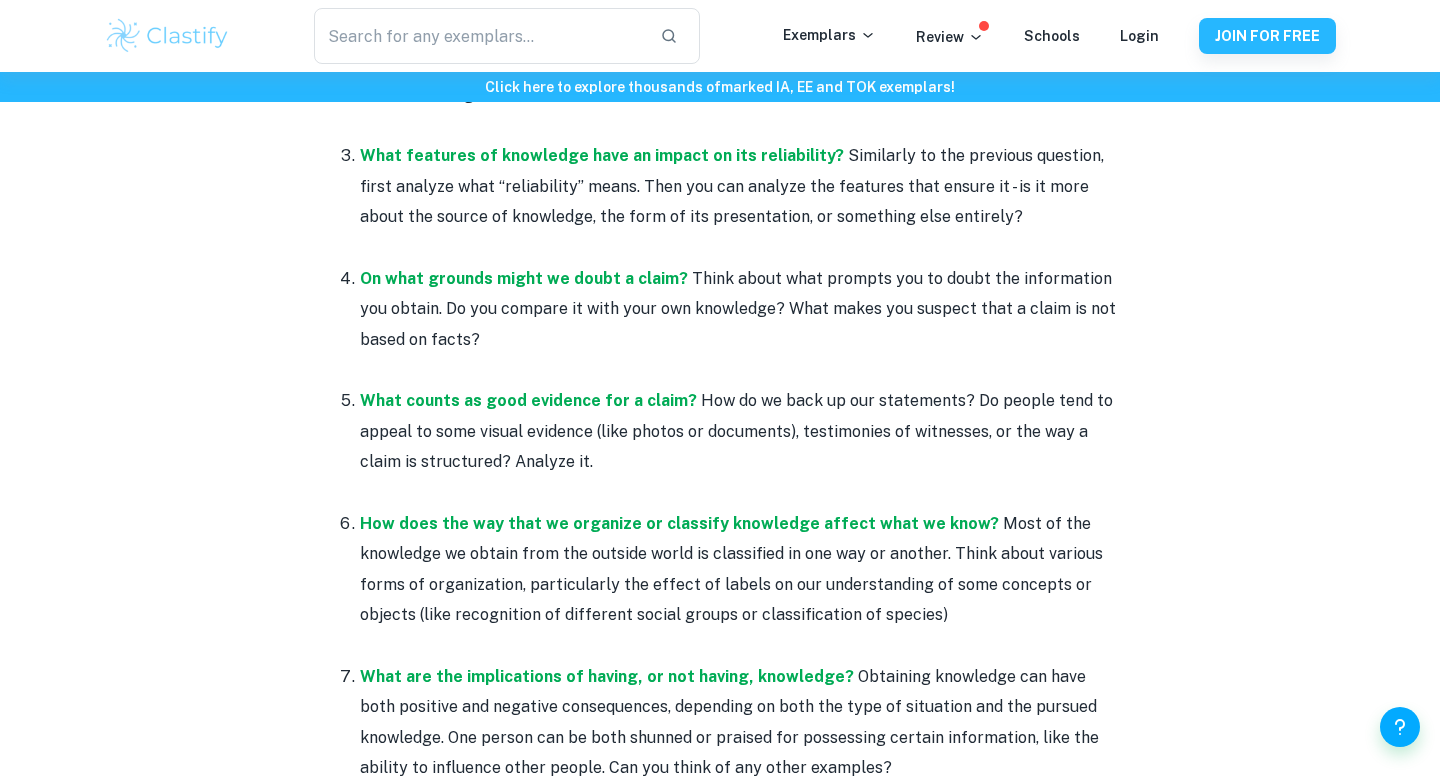 scroll, scrollTop: 1338, scrollLeft: 0, axis: vertical 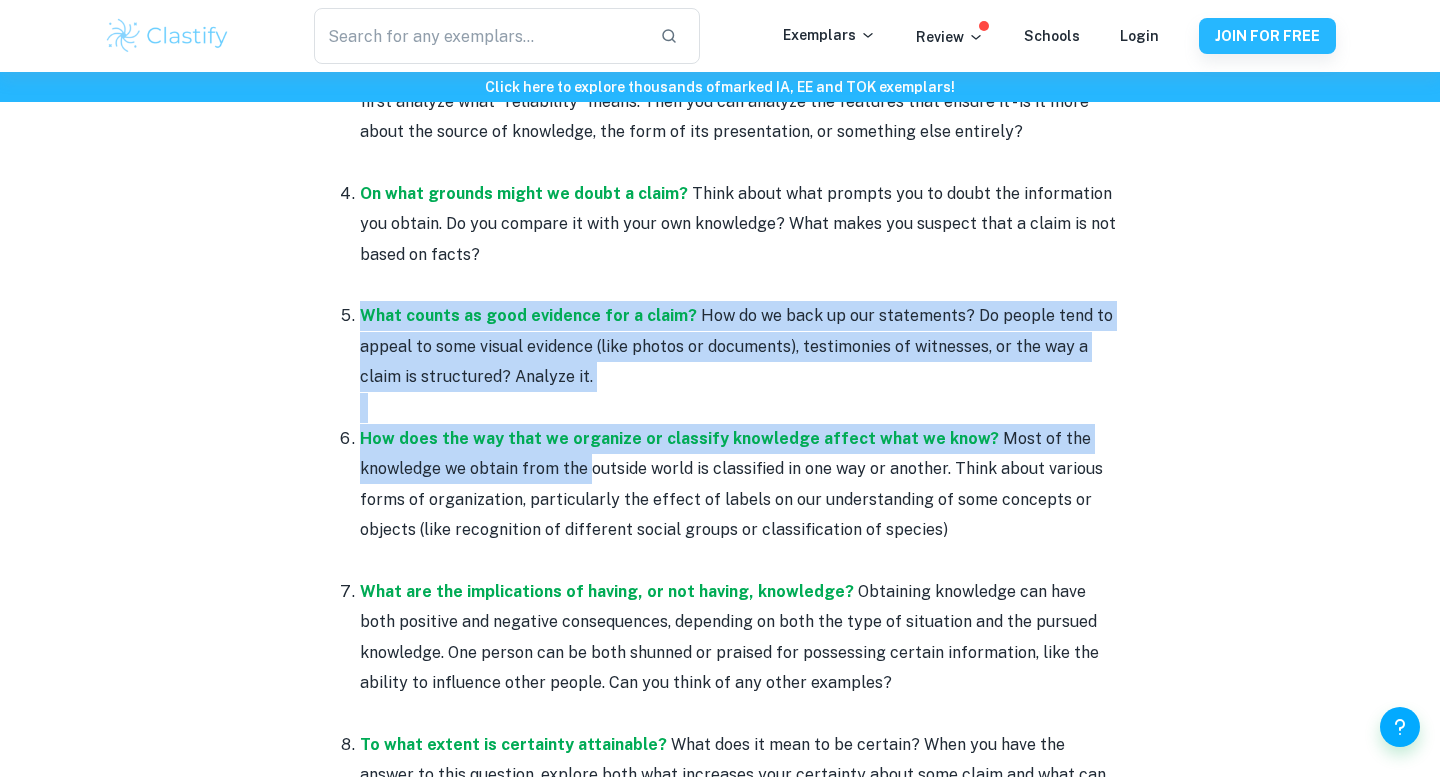 drag, startPoint x: 591, startPoint y: 460, endPoint x: 508, endPoint y: 288, distance: 190.97905 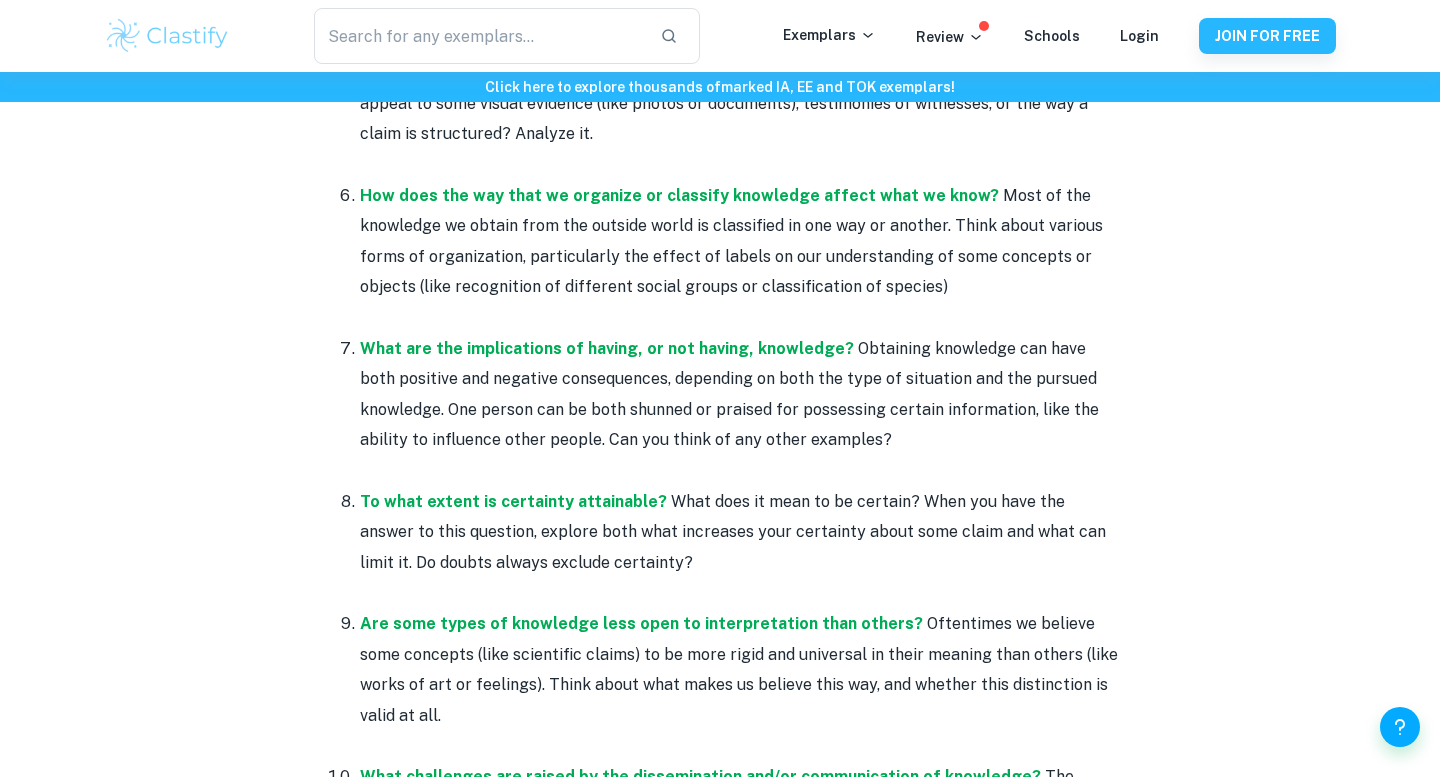 scroll, scrollTop: 1582, scrollLeft: 0, axis: vertical 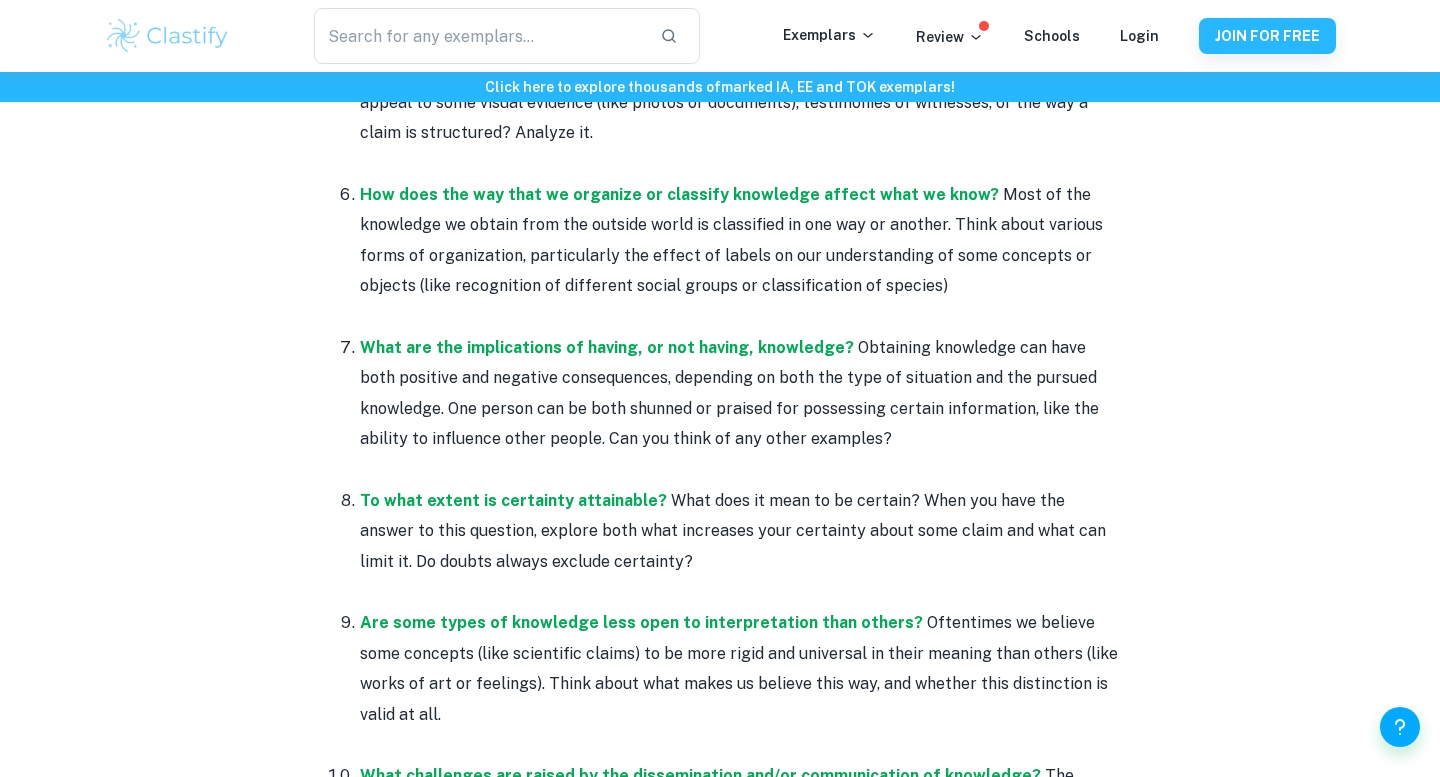 click on "How does the way that we organize or classify knowledge affect what we know?   Most of the knowledge we obtain from the outside world is classified in one way or another. Think about various forms of organization, particularly the effect of labels on our understanding of some concepts or objects (like recognition of different social groups or classification of species)" at bounding box center [740, 241] 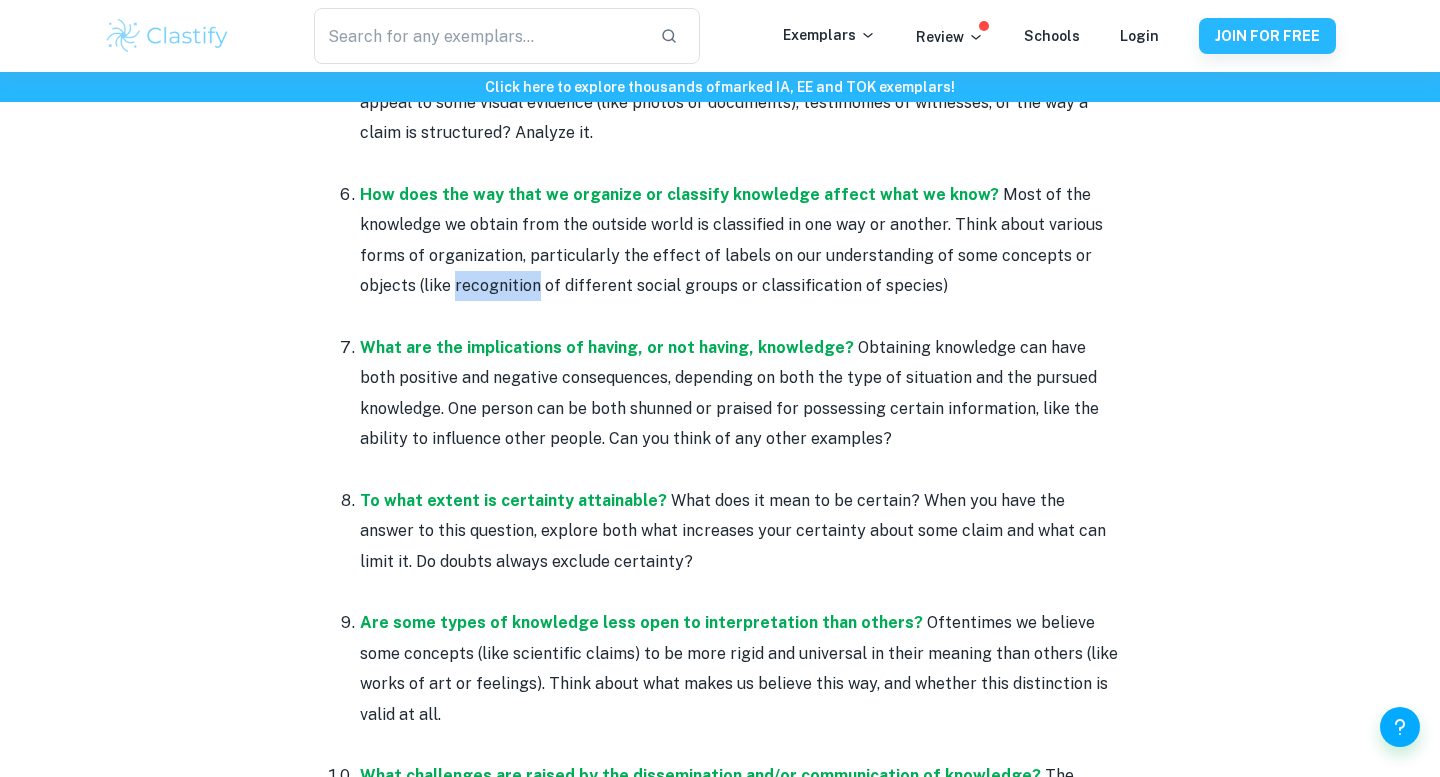 click on "How does the way that we organize or classify knowledge affect what we know?   Most of the knowledge we obtain from the outside world is classified in one way or another. Think about various forms of organization, particularly the effect of labels on our understanding of some concepts or objects (like recognition of different social groups or classification of species)" at bounding box center [740, 241] 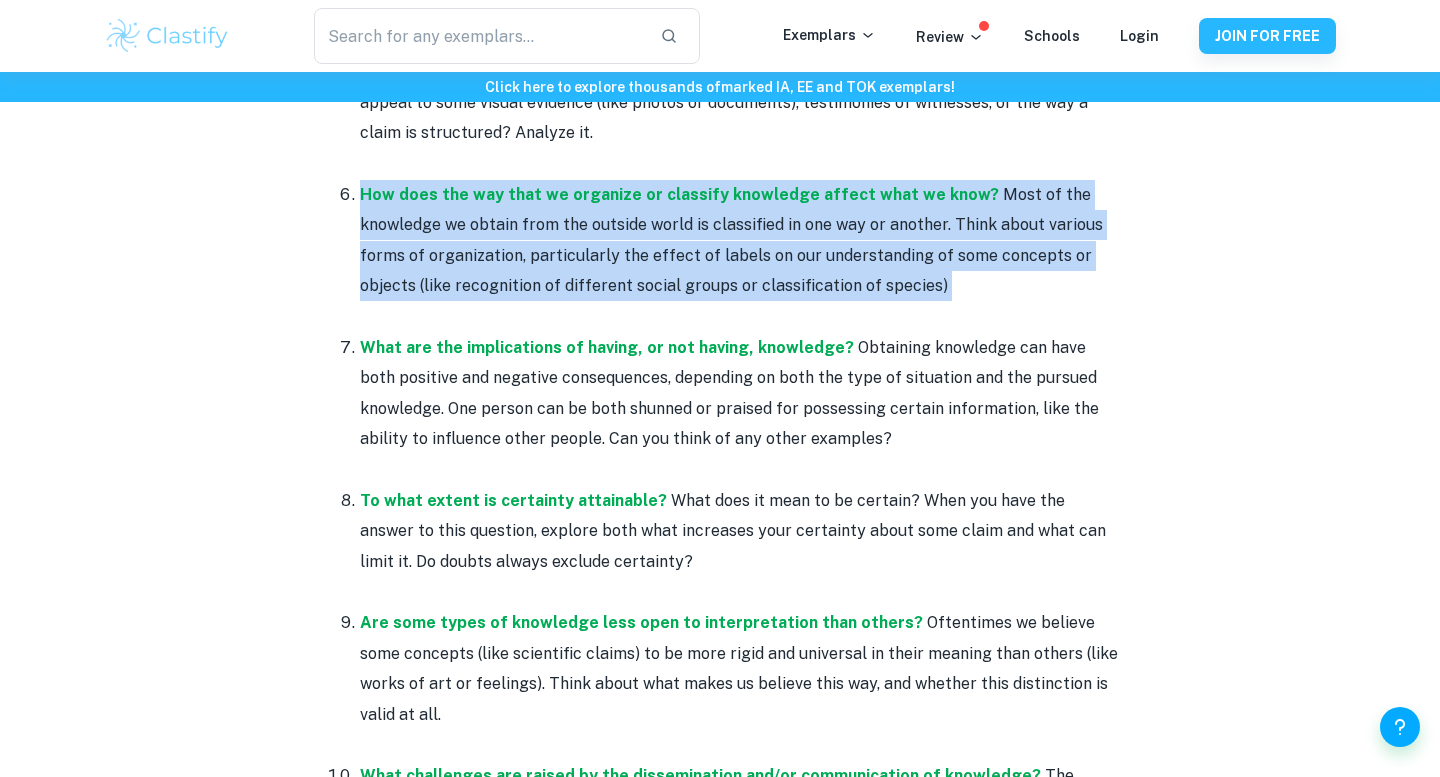 click on "How does the way that we organize or classify knowledge affect what we know?   Most of the knowledge we obtain from the outside world is classified in one way or another. Think about various forms of organization, particularly the effect of labels on our understanding of some concepts or objects (like recognition of different social groups or classification of species)" at bounding box center (740, 241) 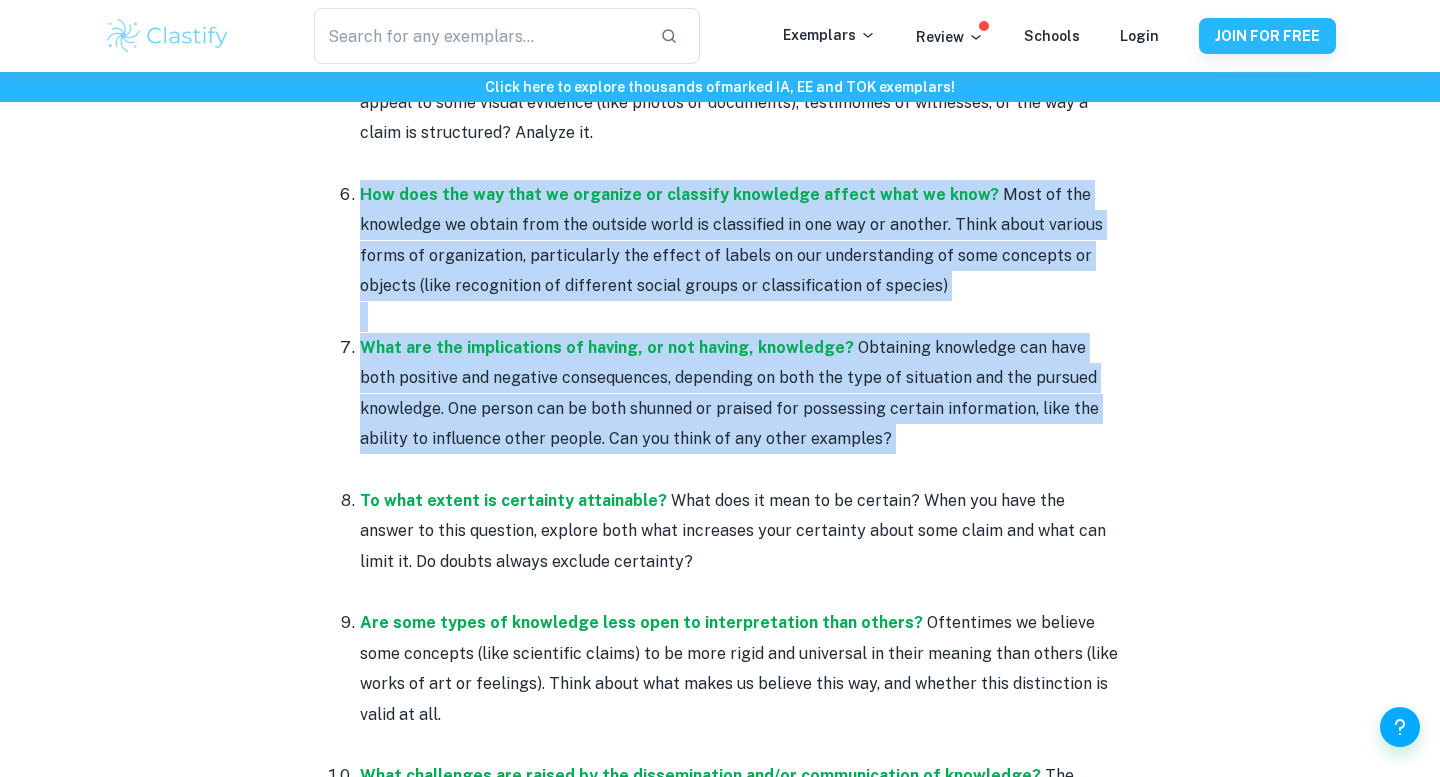 drag, startPoint x: 508, startPoint y: 288, endPoint x: 540, endPoint y: 401, distance: 117.4436 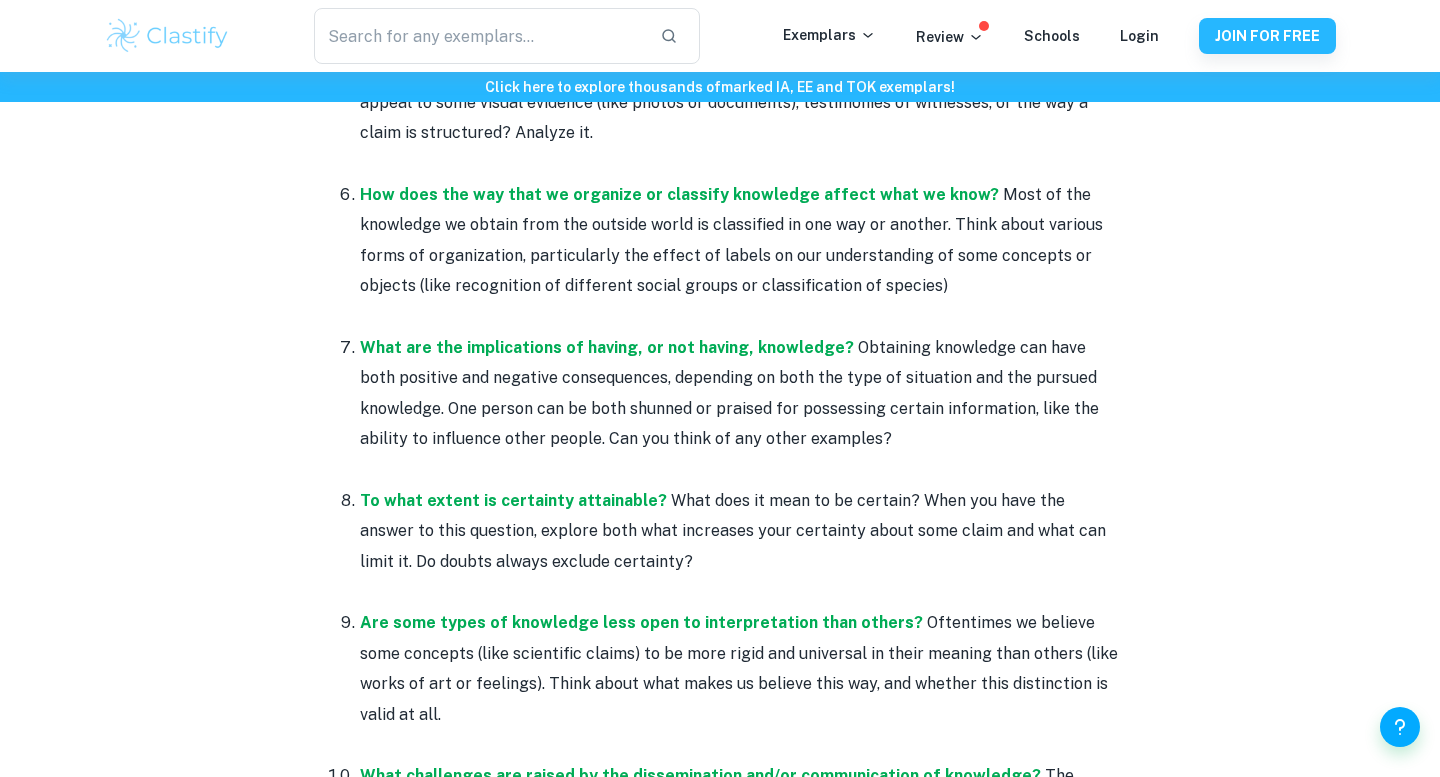 click at bounding box center [740, 317] 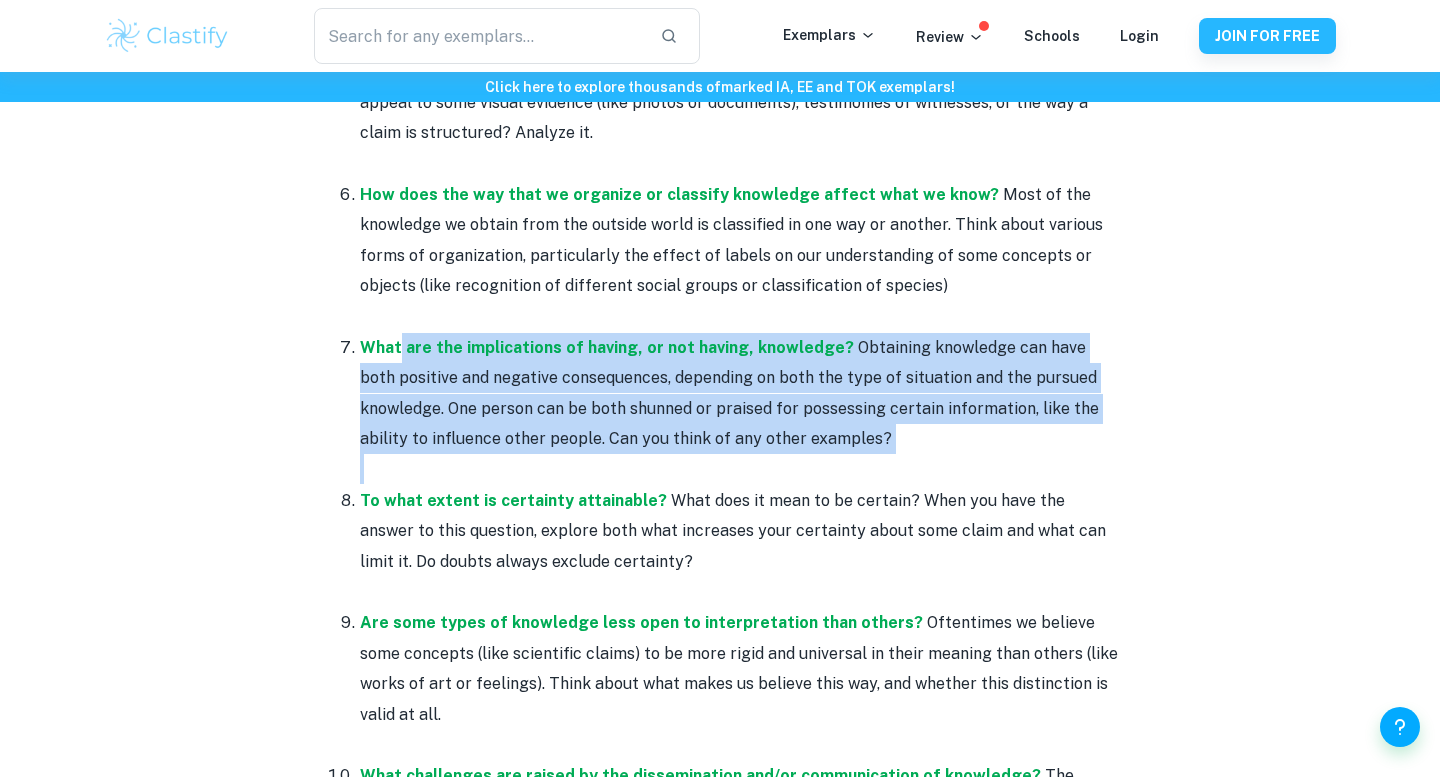drag, startPoint x: 402, startPoint y: 361, endPoint x: 420, endPoint y: 454, distance: 94.72592 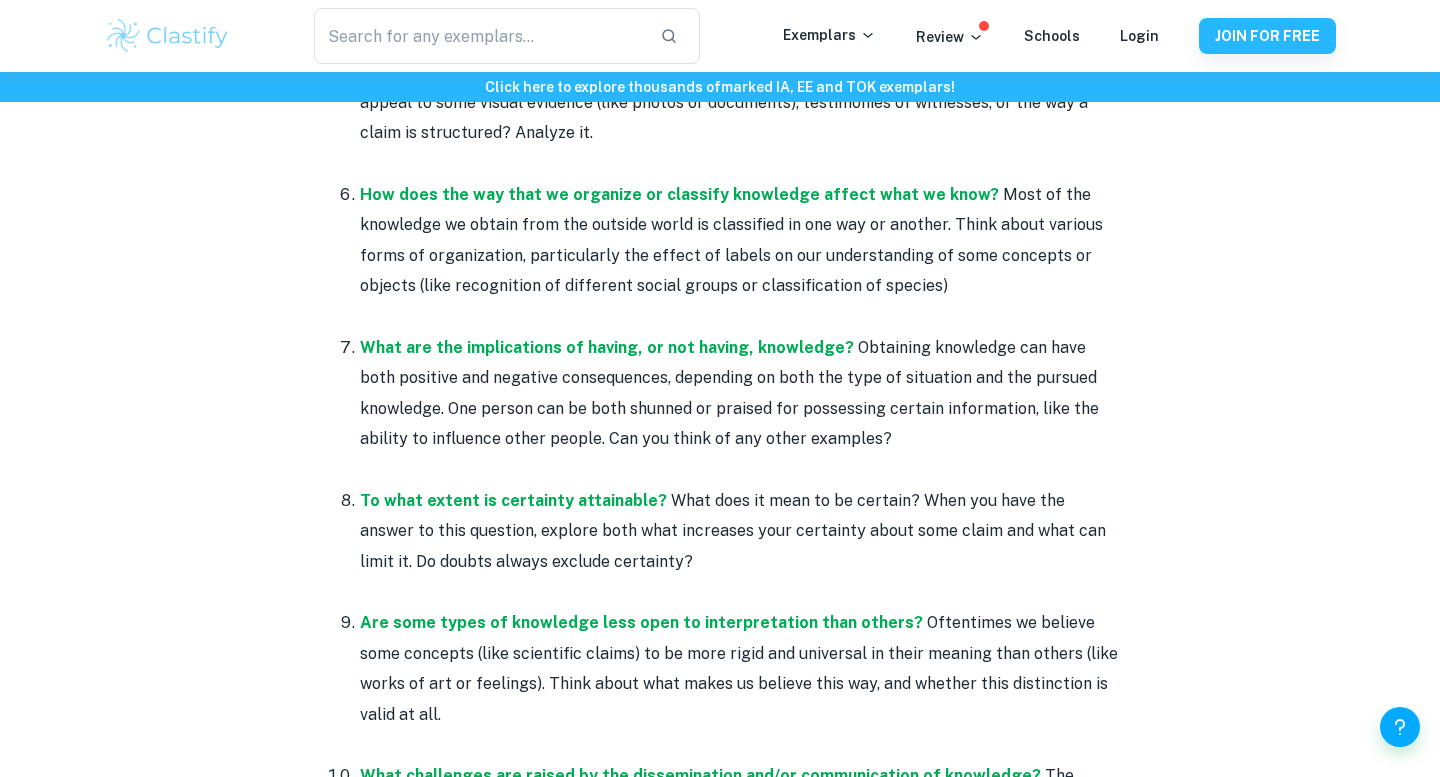 click at bounding box center (740, 469) 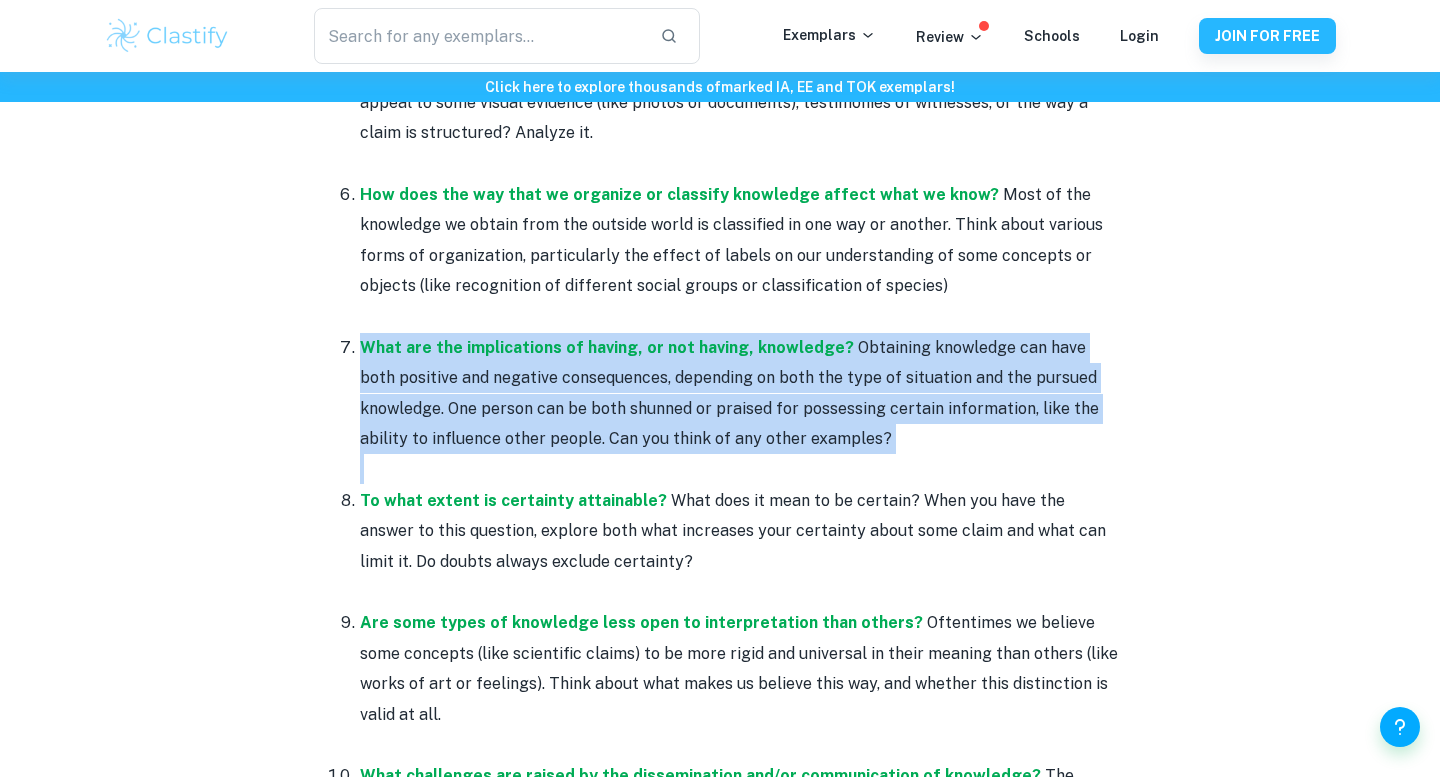 drag, startPoint x: 420, startPoint y: 454, endPoint x: 355, endPoint y: 359, distance: 115.10864 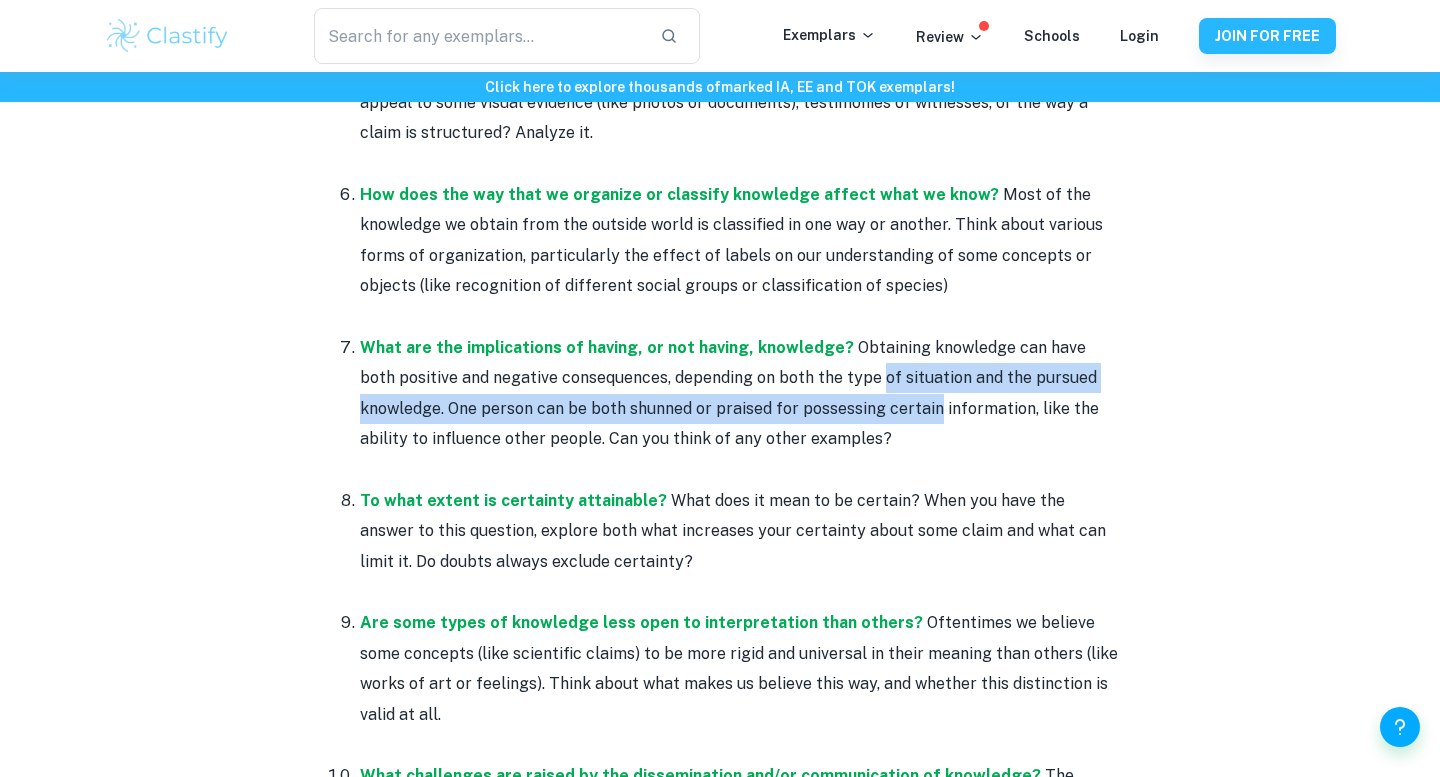 drag, startPoint x: 895, startPoint y: 423, endPoint x: 848, endPoint y: 364, distance: 75.43209 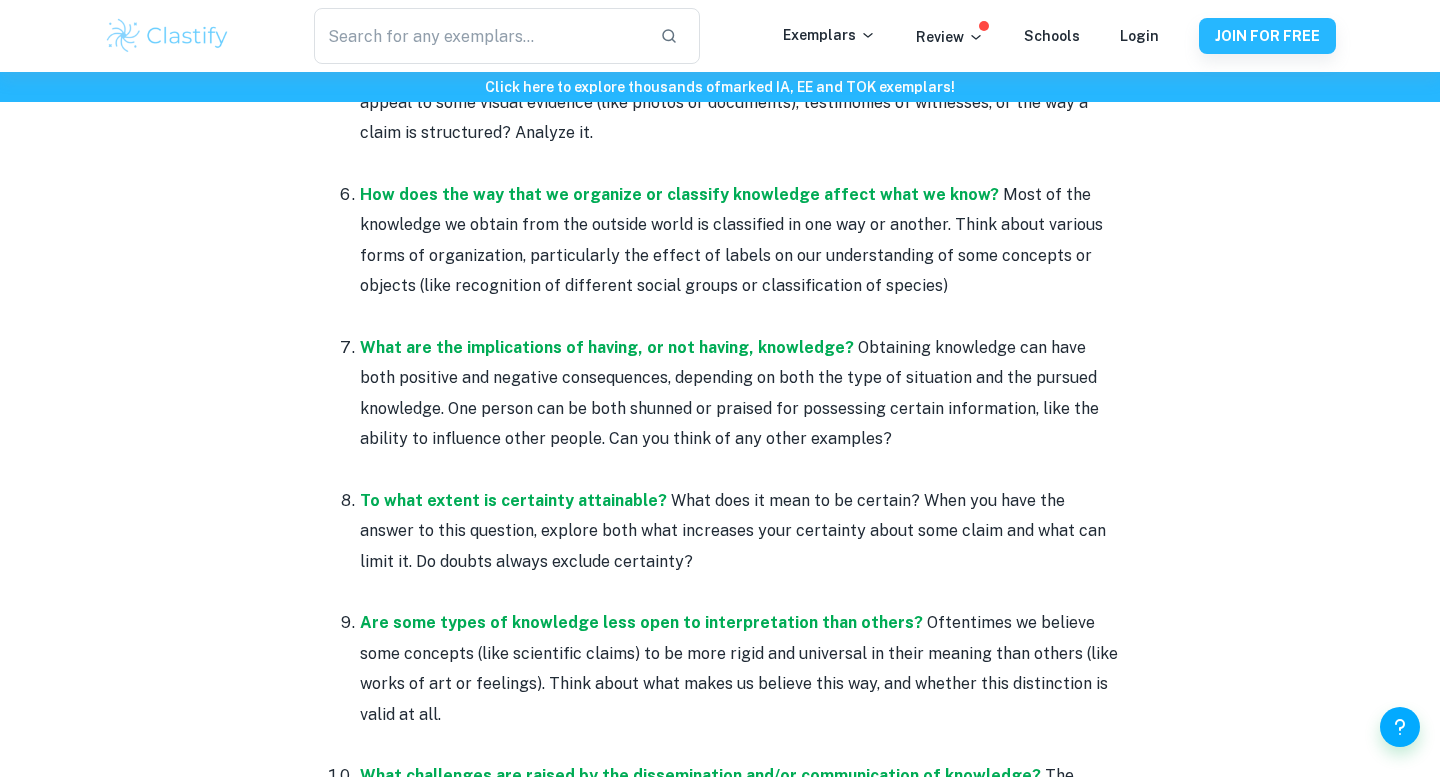 click on "What are the implications of having, or not having, knowledge?   Obtaining knowledge can have both positive and negative consequences, depending on both the type of situation and the pursued knowledge. One person can be both shunned or praised for possessing certain information, like the ability to influence other people. Can you think of any other examples?" at bounding box center [740, 394] 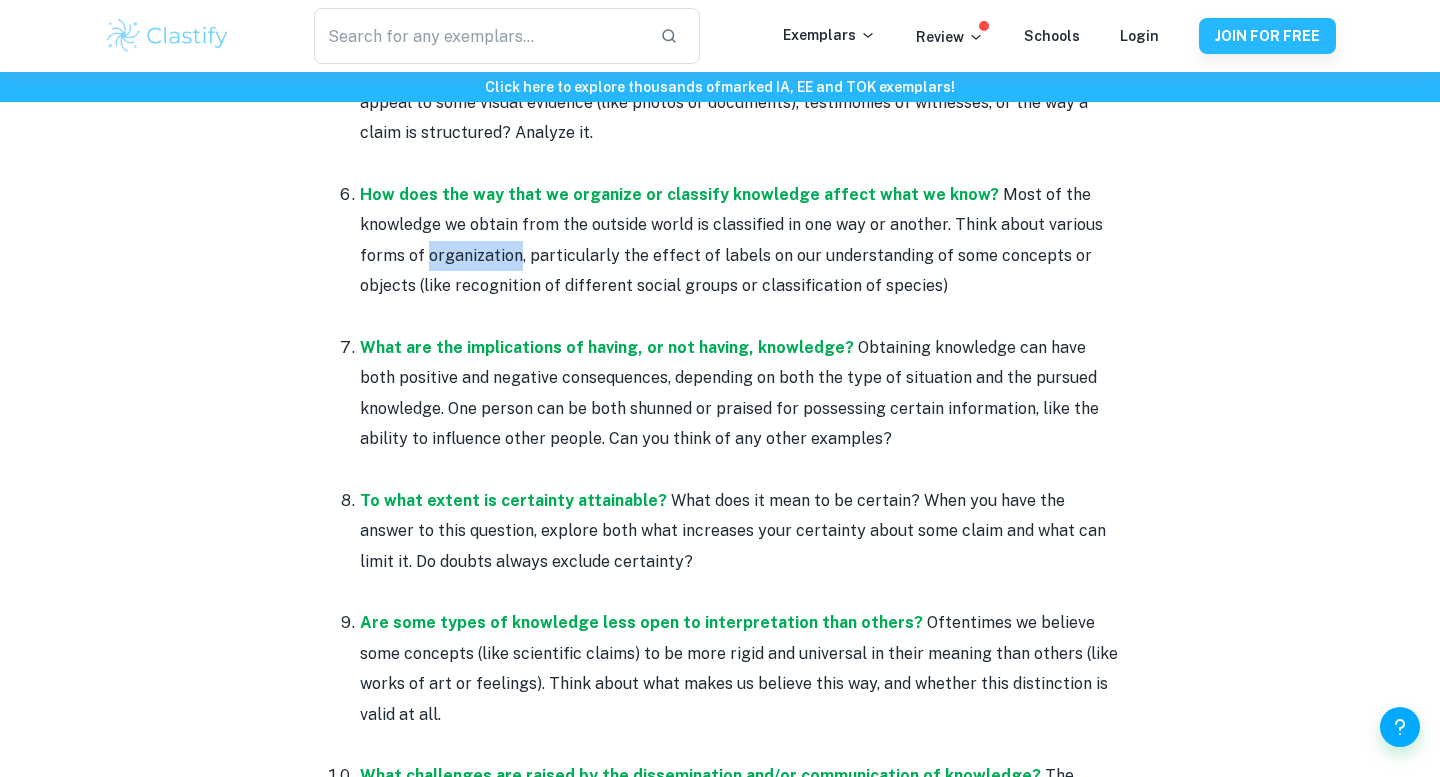 click on "How does the way that we organize or classify knowledge affect what we know?   Most of the knowledge we obtain from the outside world is classified in one way or another. Think about various forms of organization, particularly the effect of labels on our understanding of some concepts or objects (like recognition of different social groups or classification of species)" at bounding box center [740, 241] 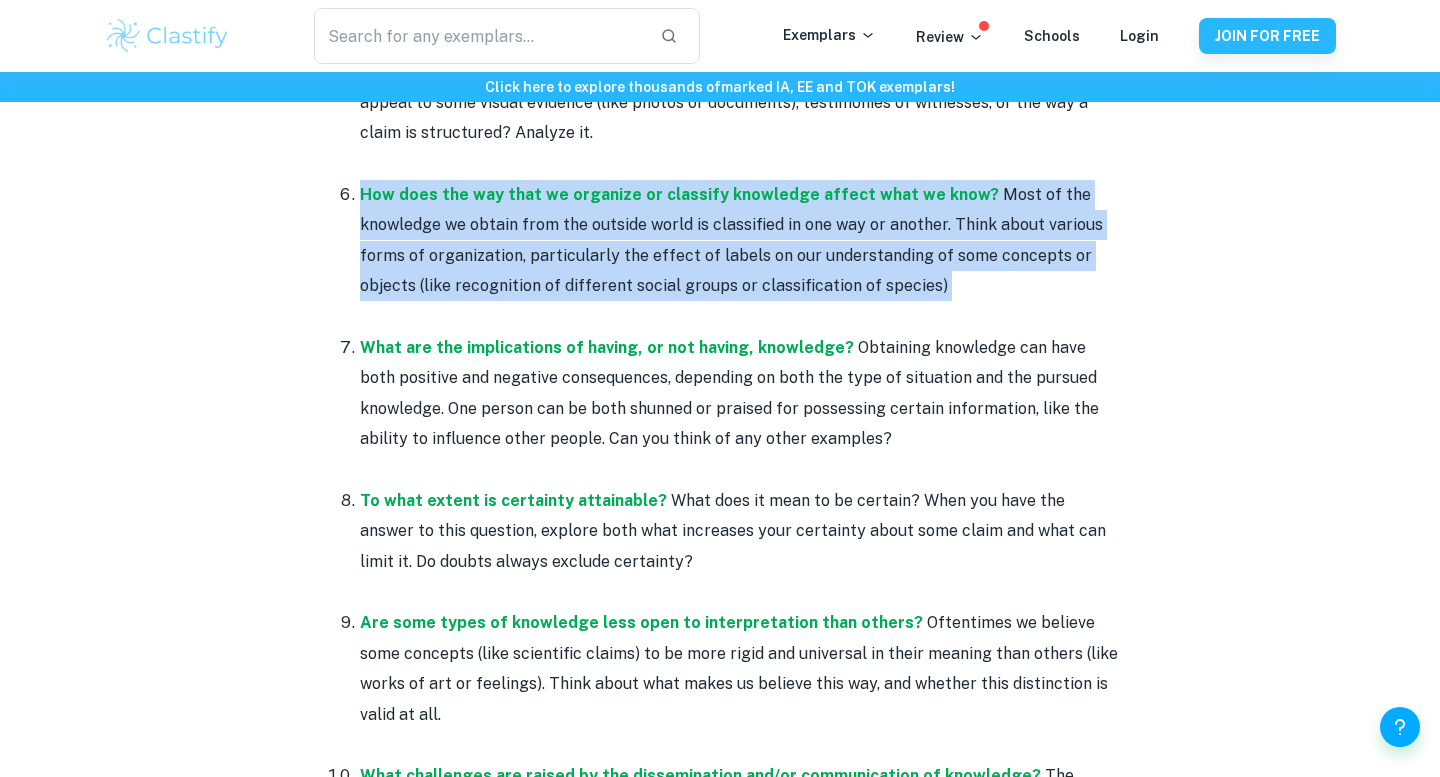 click on "How does the way that we organize or classify knowledge affect what we know?   Most of the knowledge we obtain from the outside world is classified in one way or another. Think about various forms of organization, particularly the effect of labels on our understanding of some concepts or objects (like recognition of different social groups or classification of species)" at bounding box center (740, 241) 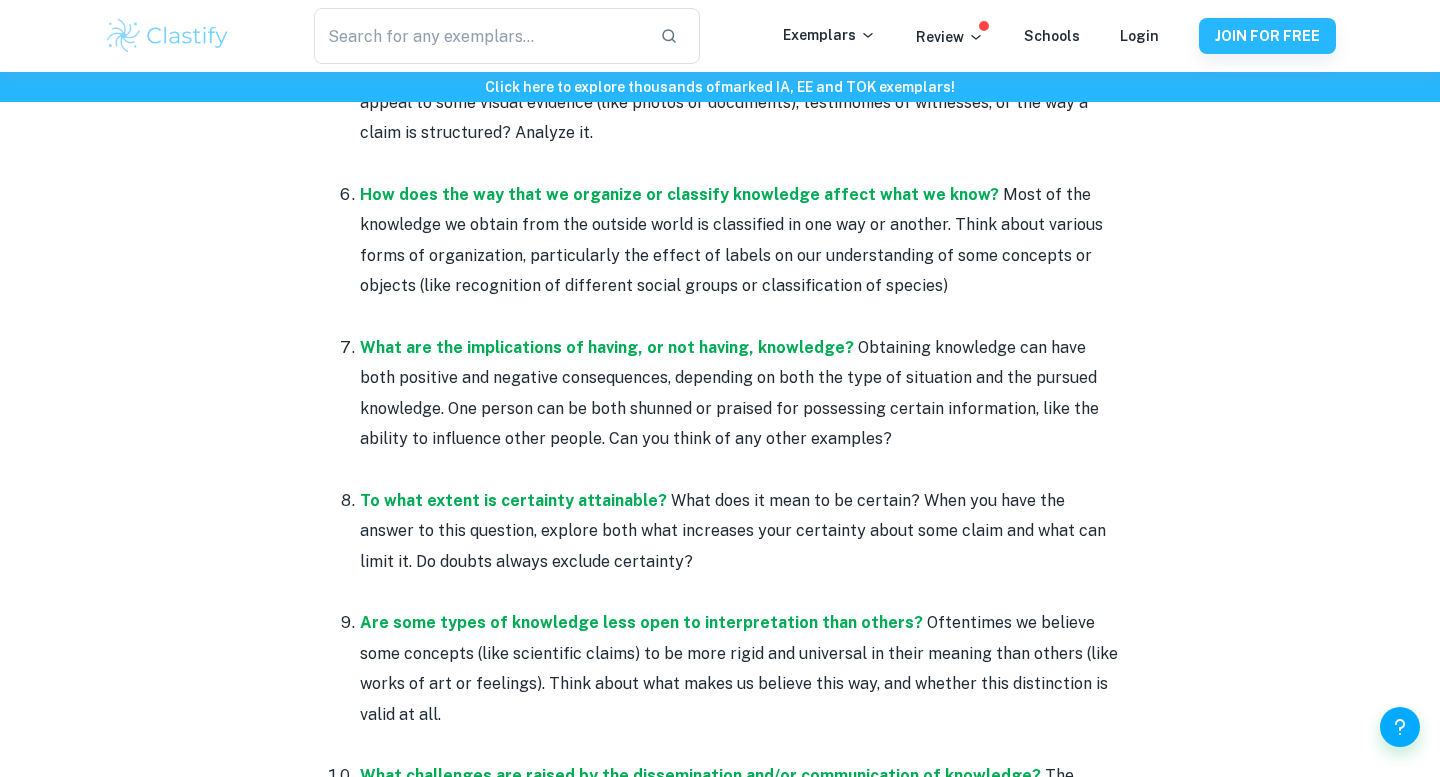 click on "How does the way that we organize or classify knowledge affect what we know?   Most of the knowledge we obtain from the outside world is classified in one way or another. Think about various forms of organization, particularly the effect of labels on our understanding of some concepts or objects (like recognition of different social groups or classification of species)" at bounding box center [740, 241] 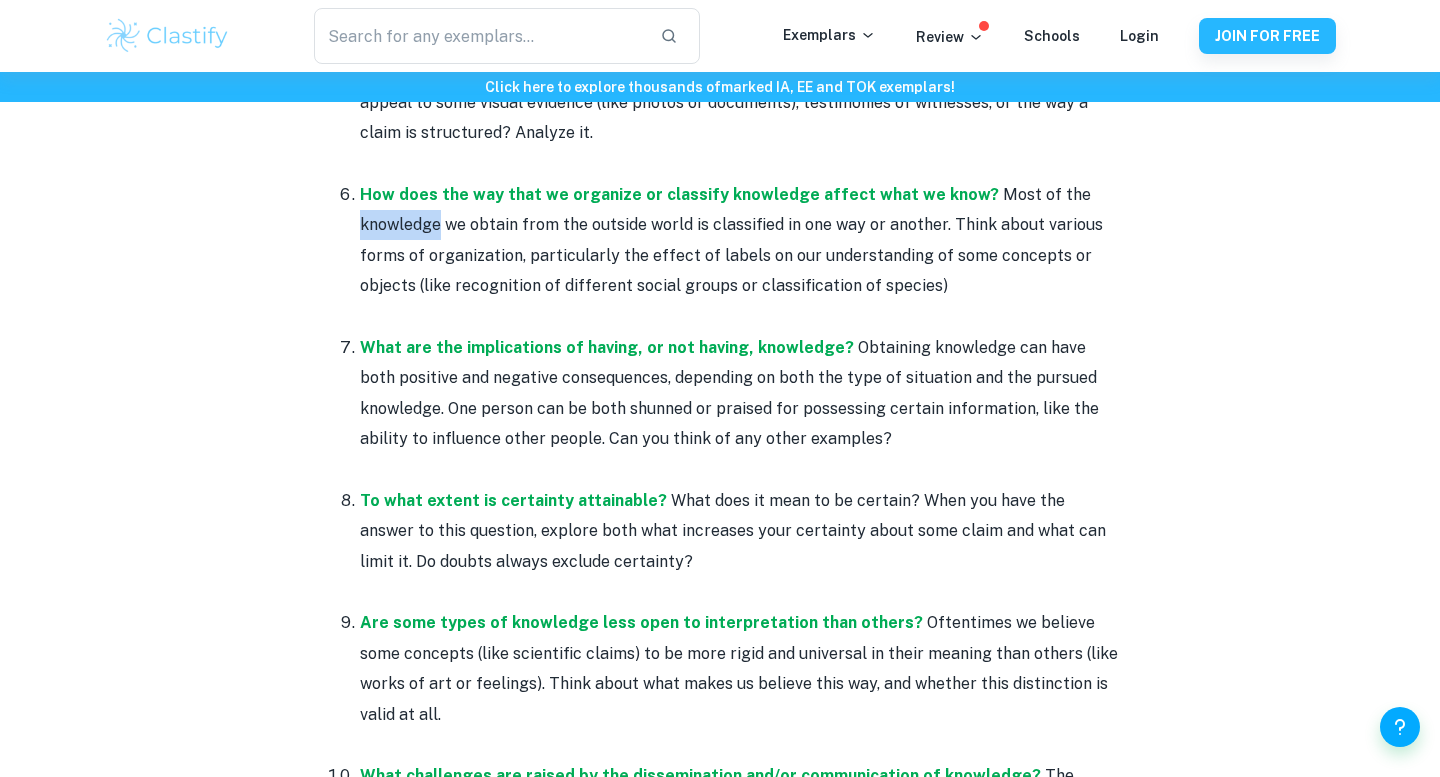 click on "How does the way that we organize or classify knowledge affect what we know?   Most of the knowledge we obtain from the outside world is classified in one way or another. Think about various forms of organization, particularly the effect of labels on our understanding of some concepts or objects (like recognition of different social groups or classification of species)" at bounding box center (740, 241) 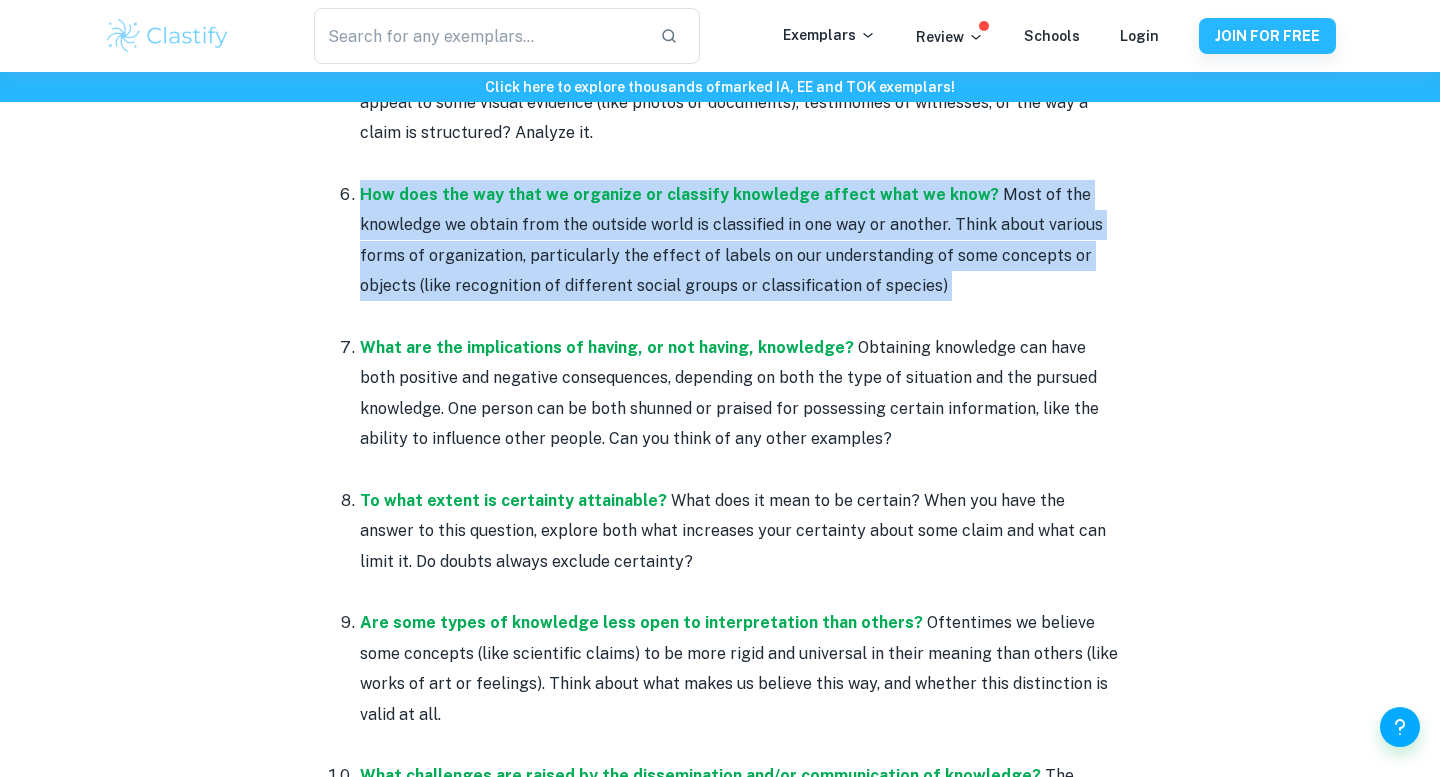 click on "How does the way that we organize or classify knowledge affect what we know?   Most of the knowledge we obtain from the outside world is classified in one way or another. Think about various forms of organization, particularly the effect of labels on our understanding of some concepts or objects (like recognition of different social groups or classification of species)" at bounding box center (740, 241) 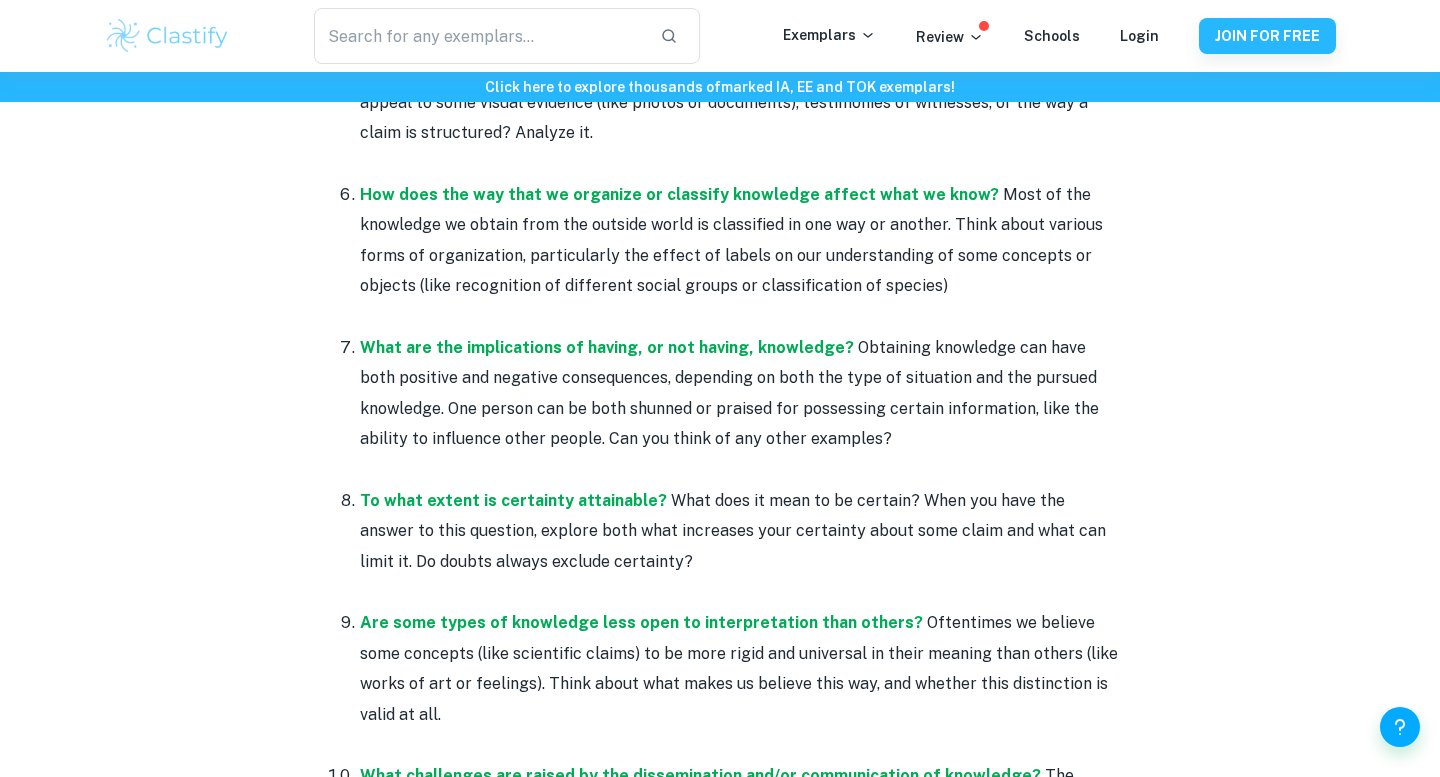 click on "How does the way that we organize or classify knowledge affect what we know?   Most of the knowledge we obtain from the outside world is classified in one way or another. Think about various forms of organization, particularly the effect of labels on our understanding of some concepts or objects (like recognition of different social groups or classification of species)" at bounding box center [740, 241] 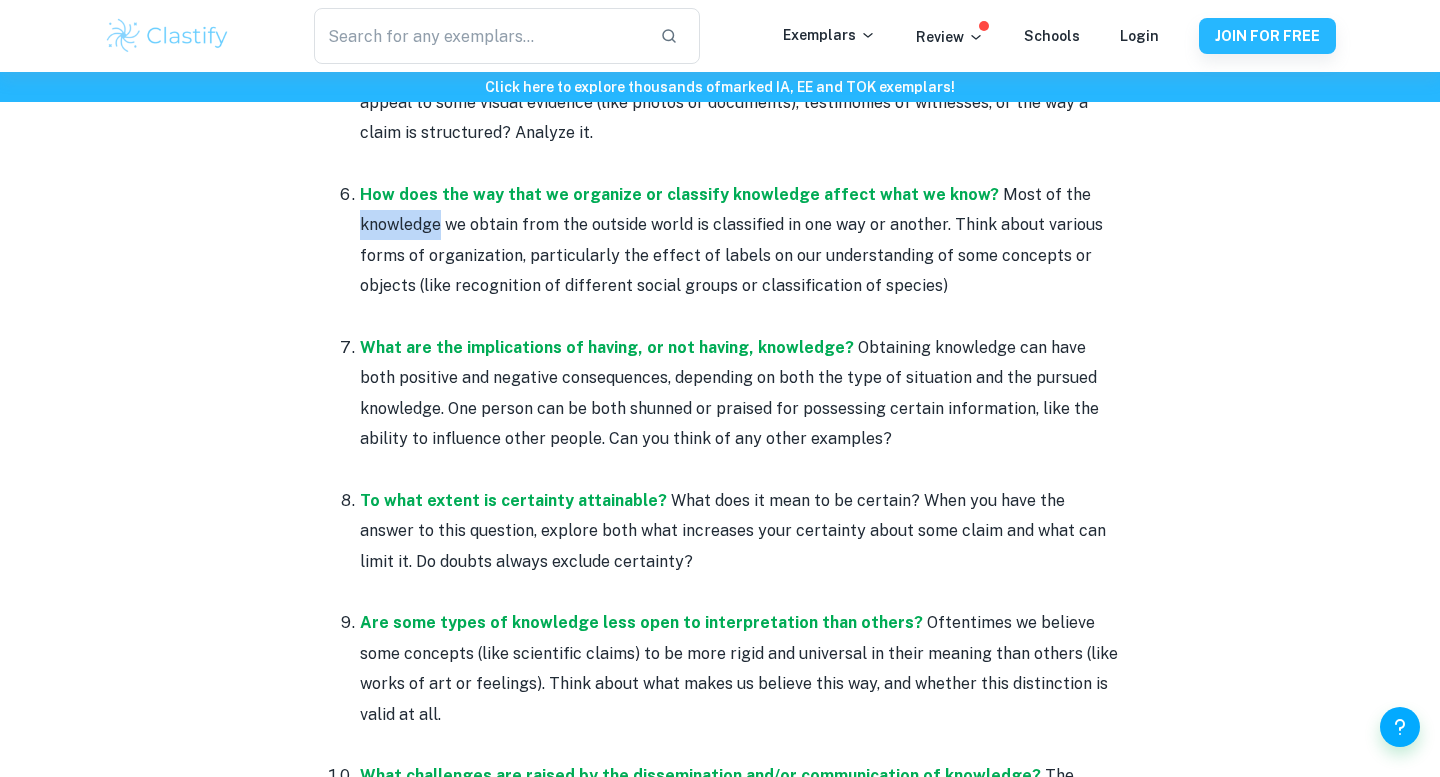 click on "How does the way that we organize or classify knowledge affect what we know?   Most of the knowledge we obtain from the outside world is classified in one way or another. Think about various forms of organization, particularly the effect of labels on our understanding of some concepts or objects (like recognition of different social groups or classification of species)" at bounding box center [740, 241] 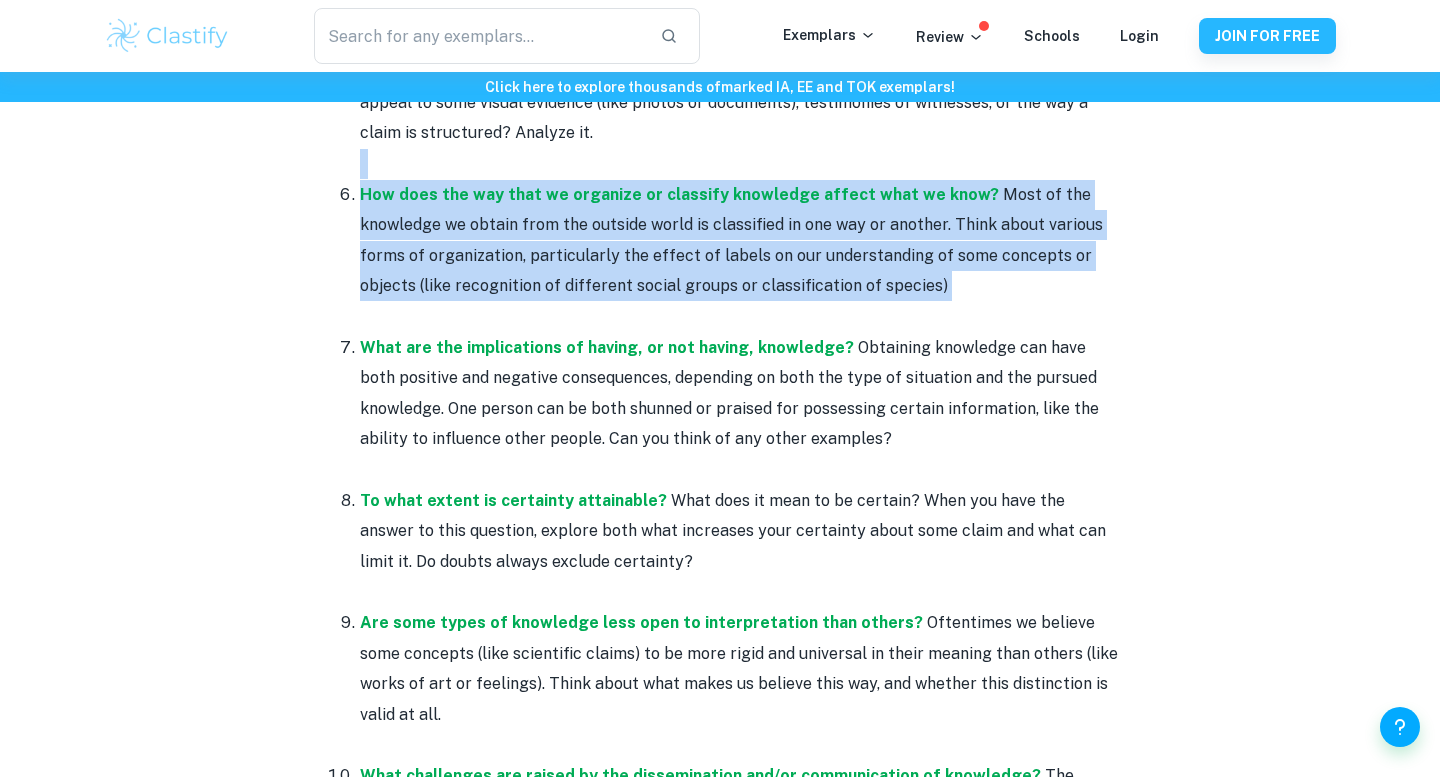 drag, startPoint x: 401, startPoint y: 228, endPoint x: 411, endPoint y: 158, distance: 70.71068 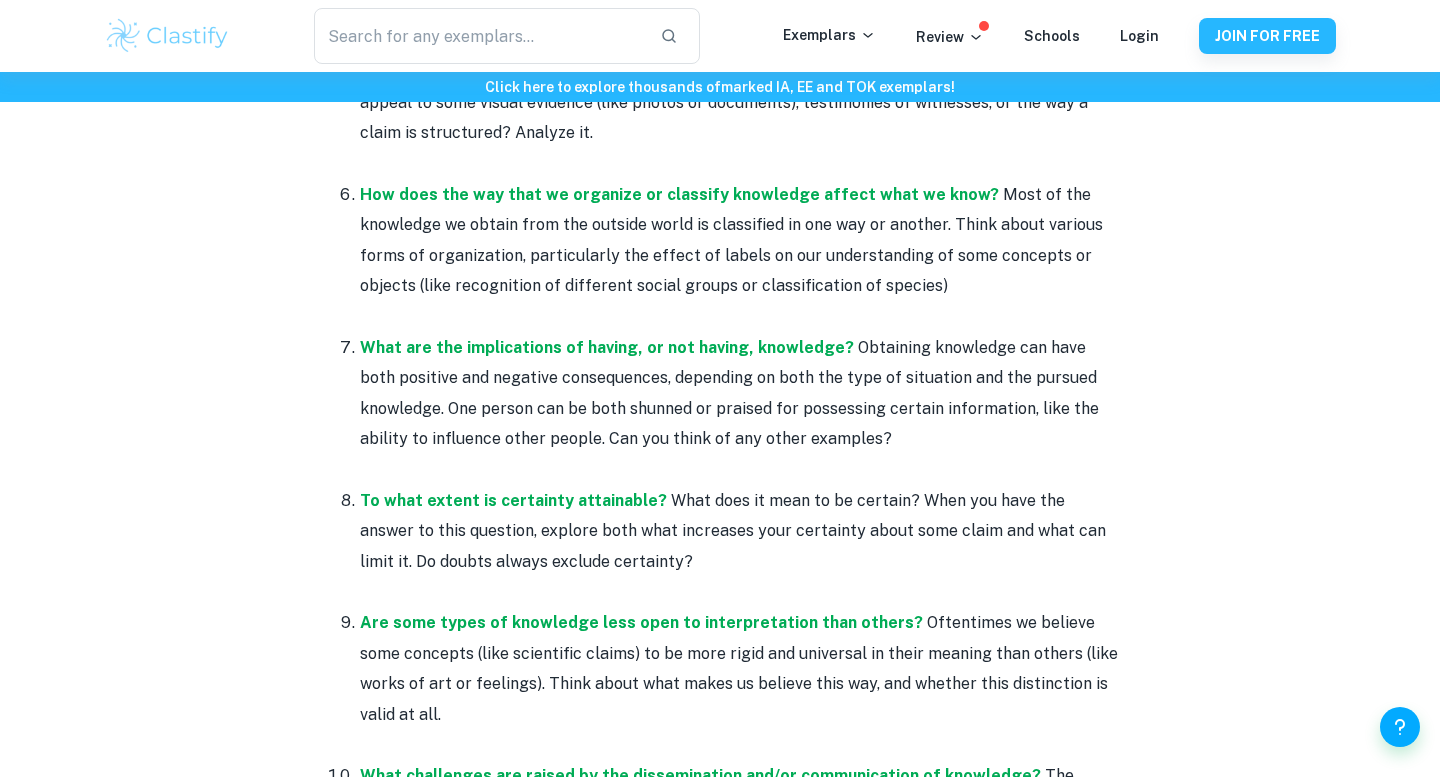 click on "How does the way that we organize or classify knowledge affect what we know?   Most of the knowledge we obtain from the outside world is classified in one way or another. Think about various forms of organization, particularly the effect of labels on our understanding of some concepts or objects (like recognition of different social groups or classification of species)" at bounding box center [740, 241] 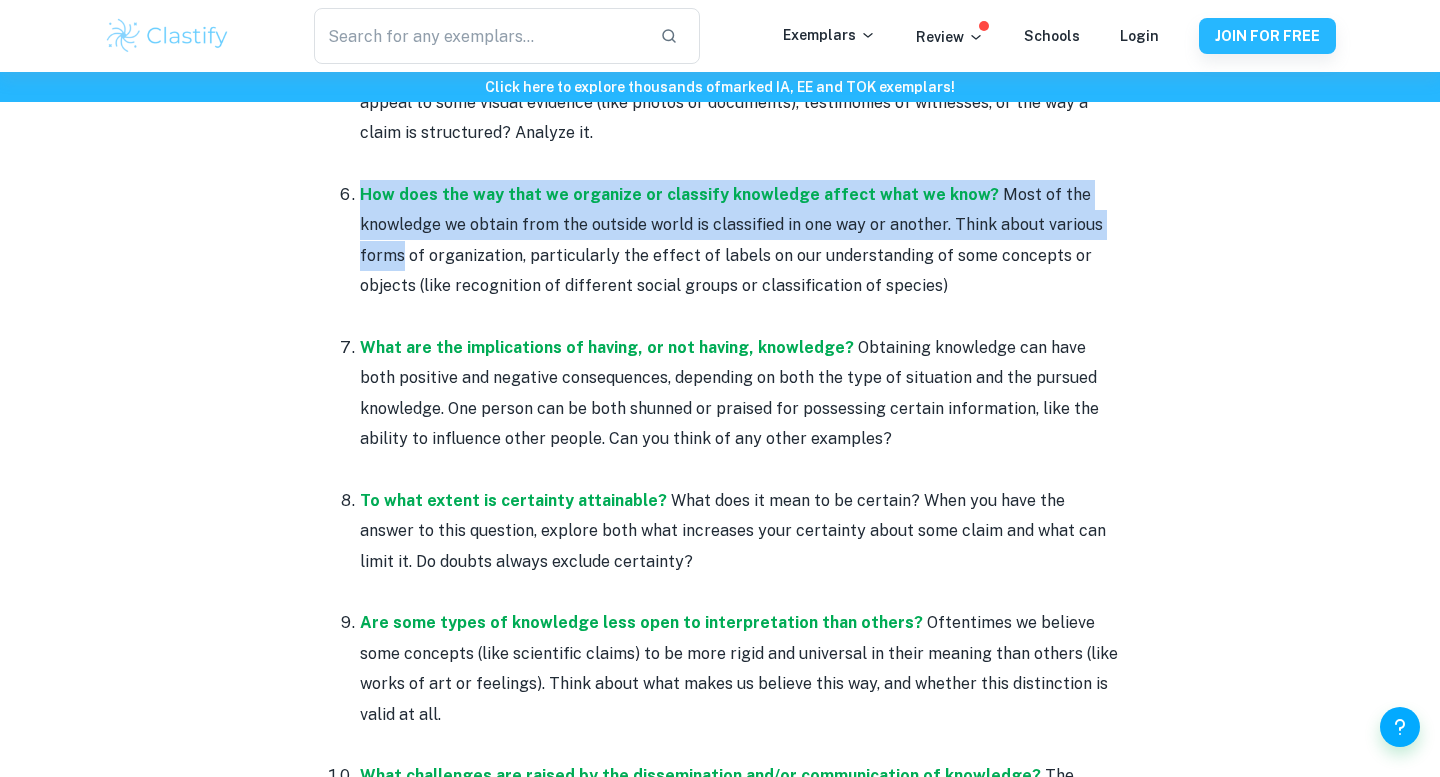 drag, startPoint x: 381, startPoint y: 253, endPoint x: 353, endPoint y: 203, distance: 57.306194 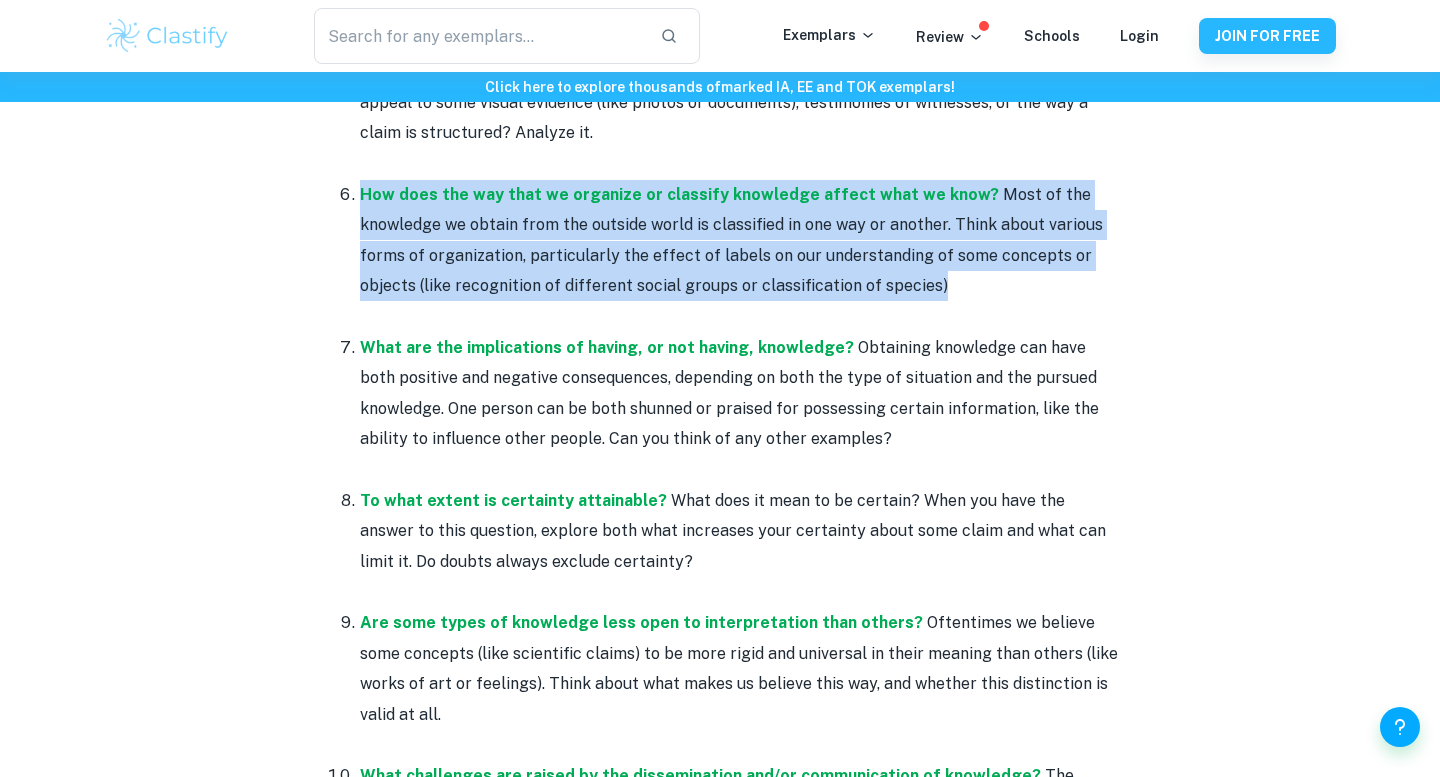 drag, startPoint x: 983, startPoint y: 293, endPoint x: 347, endPoint y: 186, distance: 644.938 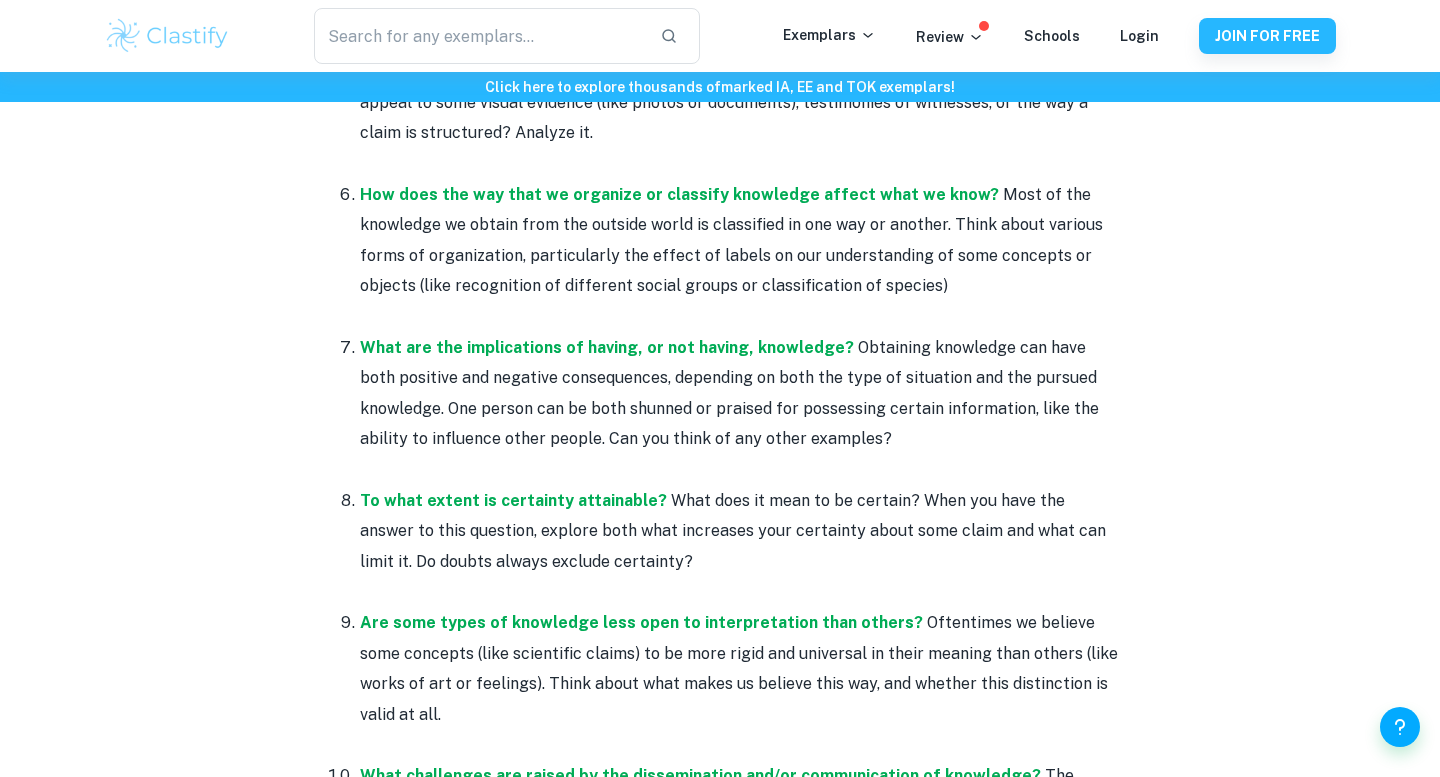 click at bounding box center [740, 317] 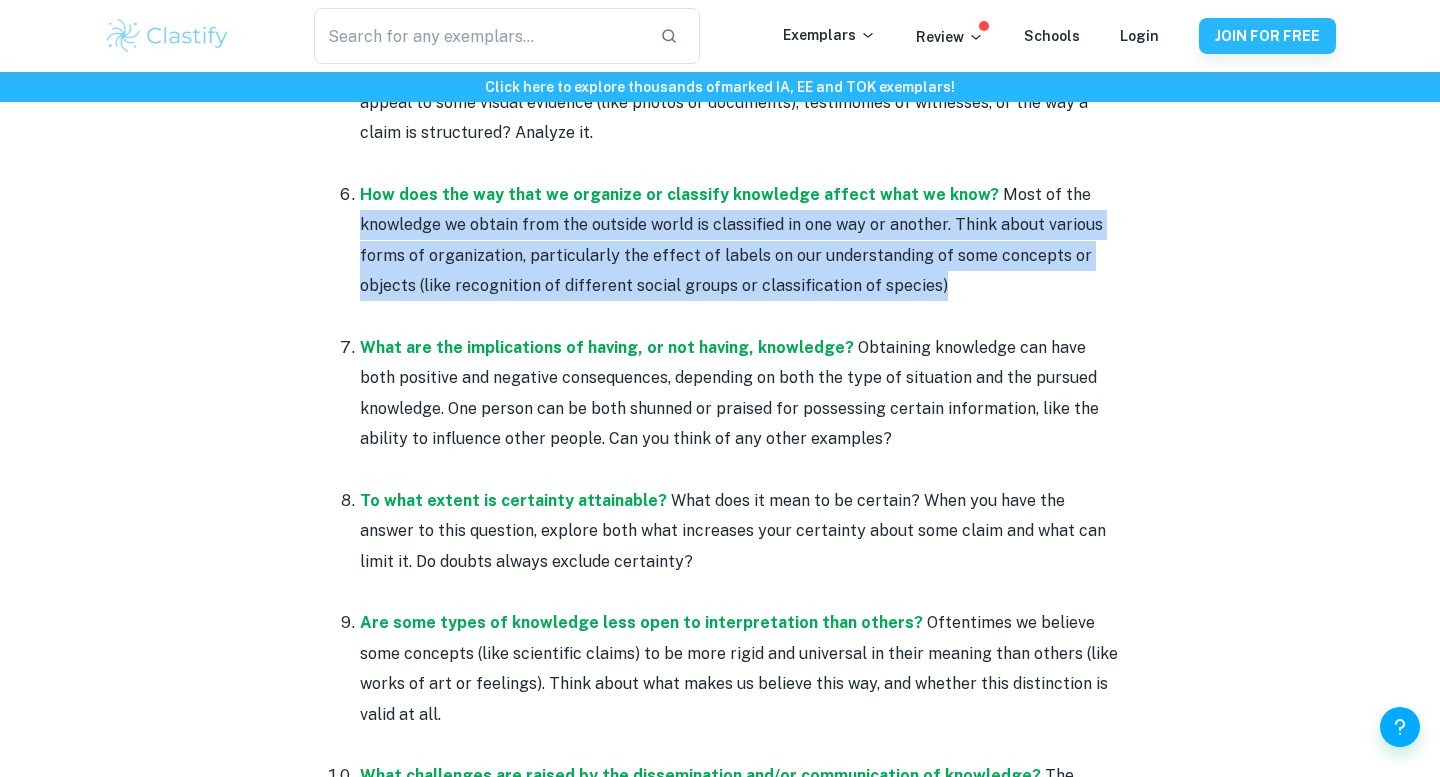 drag, startPoint x: 946, startPoint y: 295, endPoint x: 336, endPoint y: 216, distance: 615.0943 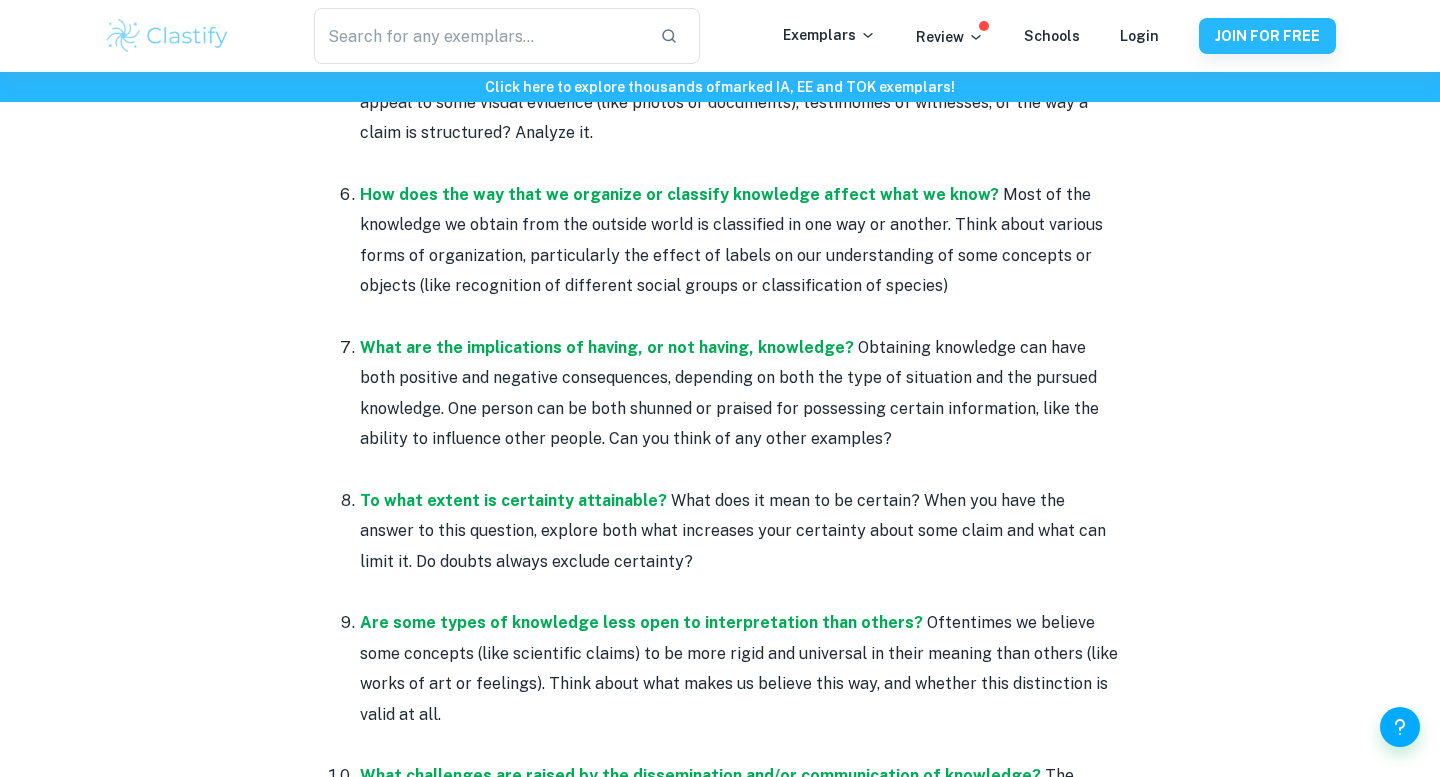 click at bounding box center [740, 317] 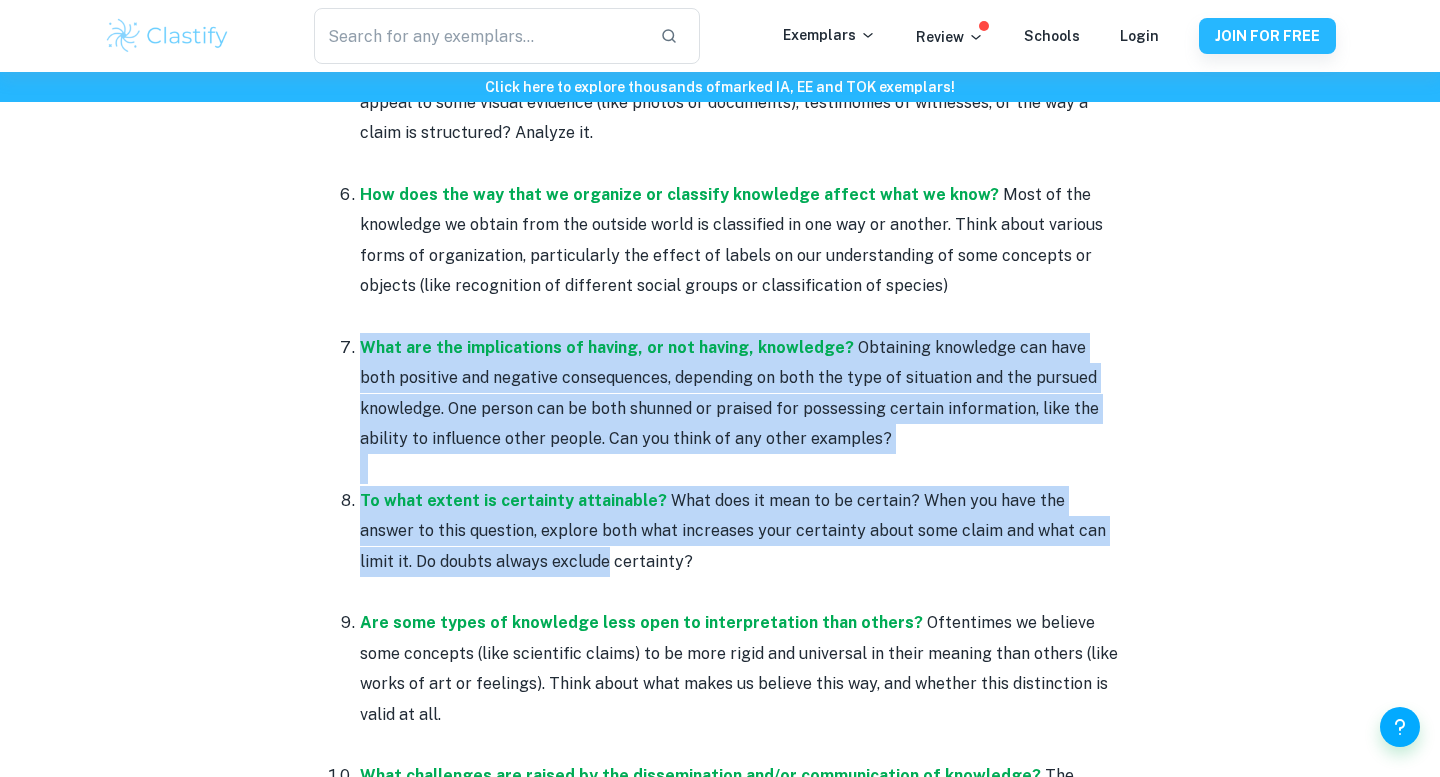 drag, startPoint x: 538, startPoint y: 302, endPoint x: 527, endPoint y: 552, distance: 250.24188 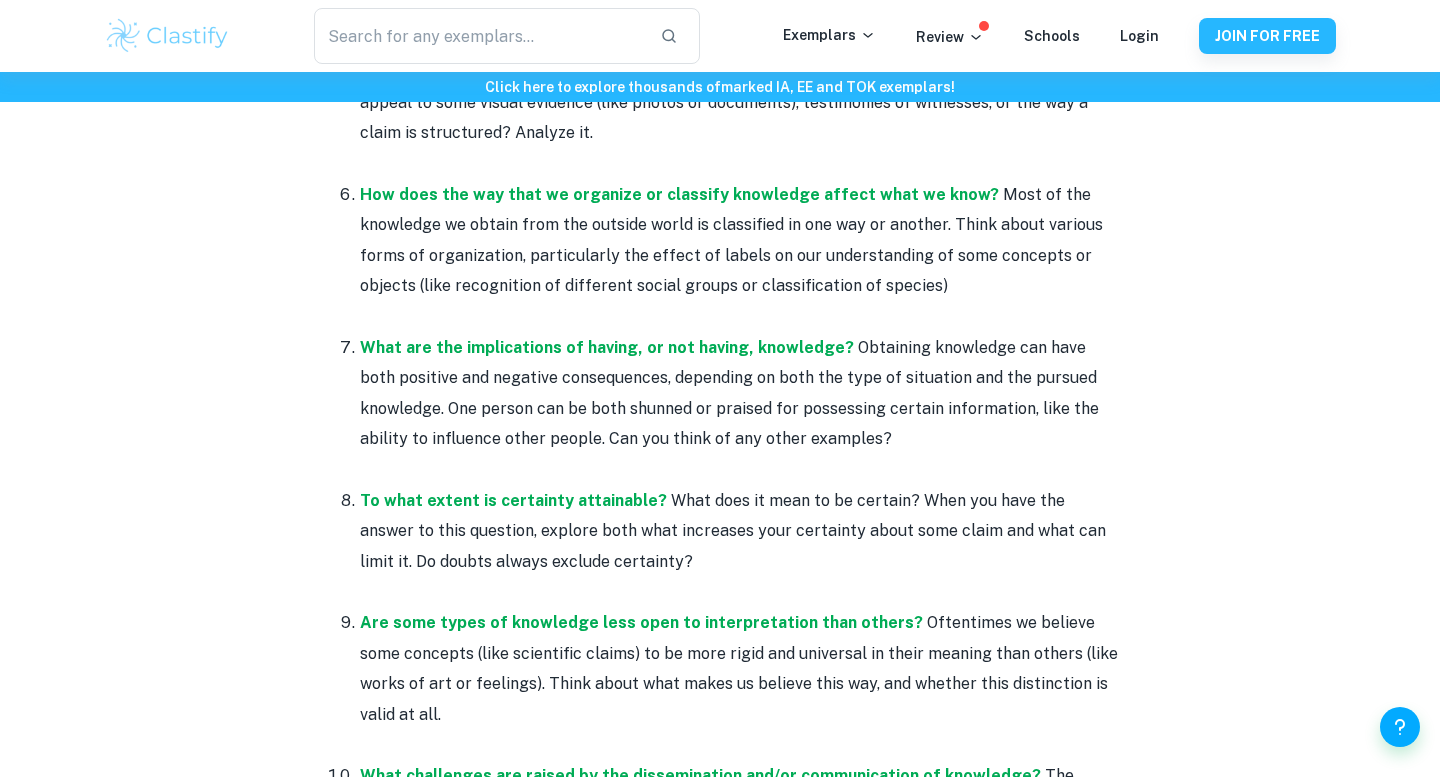drag, startPoint x: 618, startPoint y: 561, endPoint x: 430, endPoint y: 279, distance: 338.9218 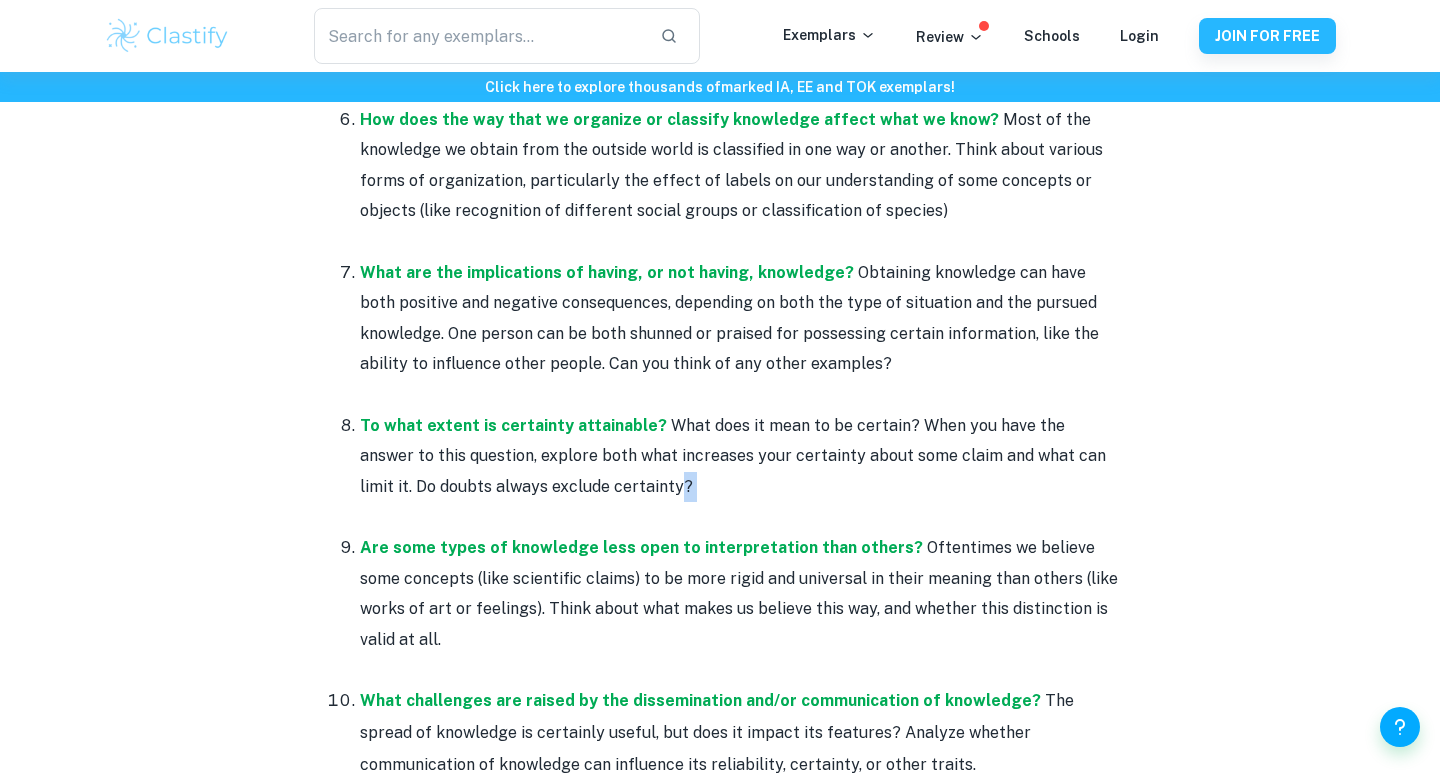 scroll, scrollTop: 1674, scrollLeft: 0, axis: vertical 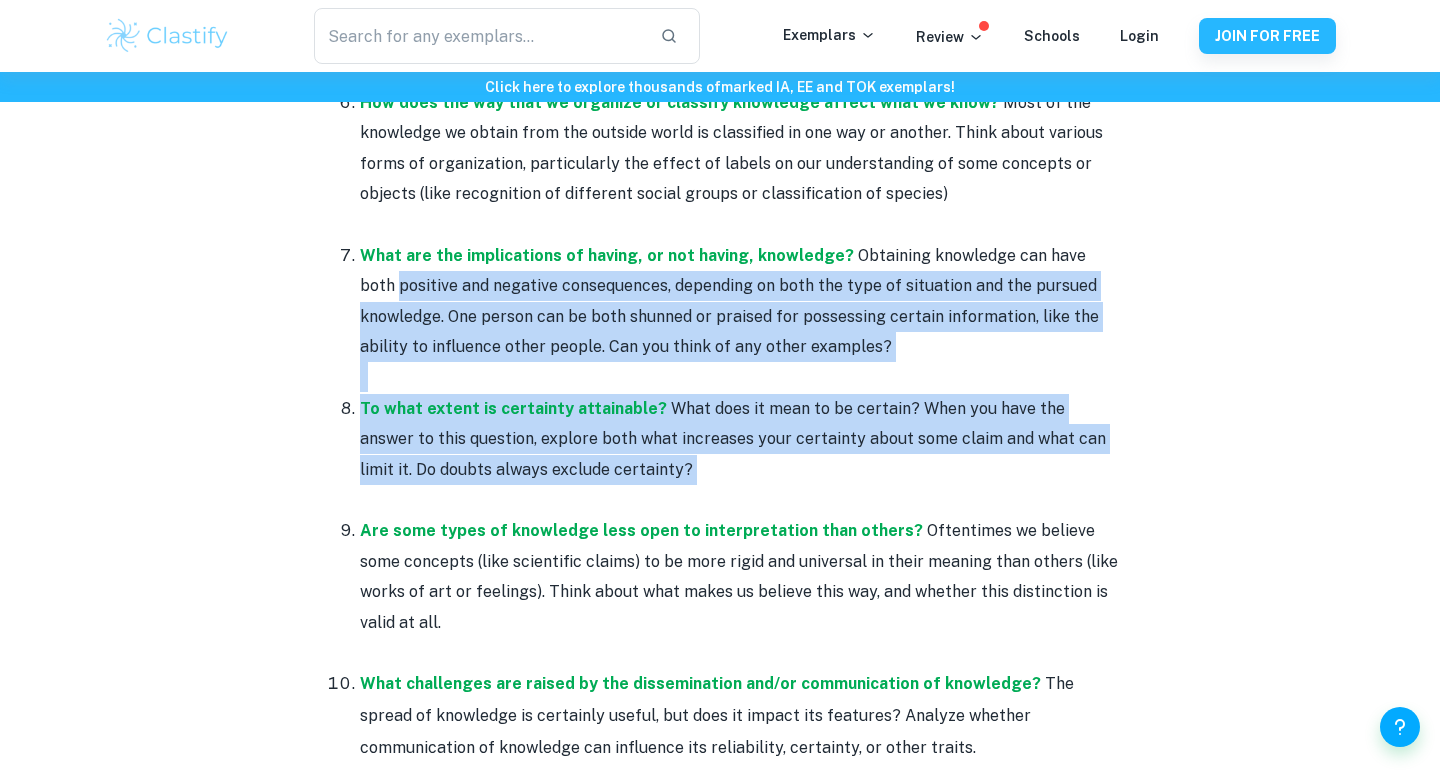 drag, startPoint x: 609, startPoint y: 467, endPoint x: 454, endPoint y: 297, distance: 230.05434 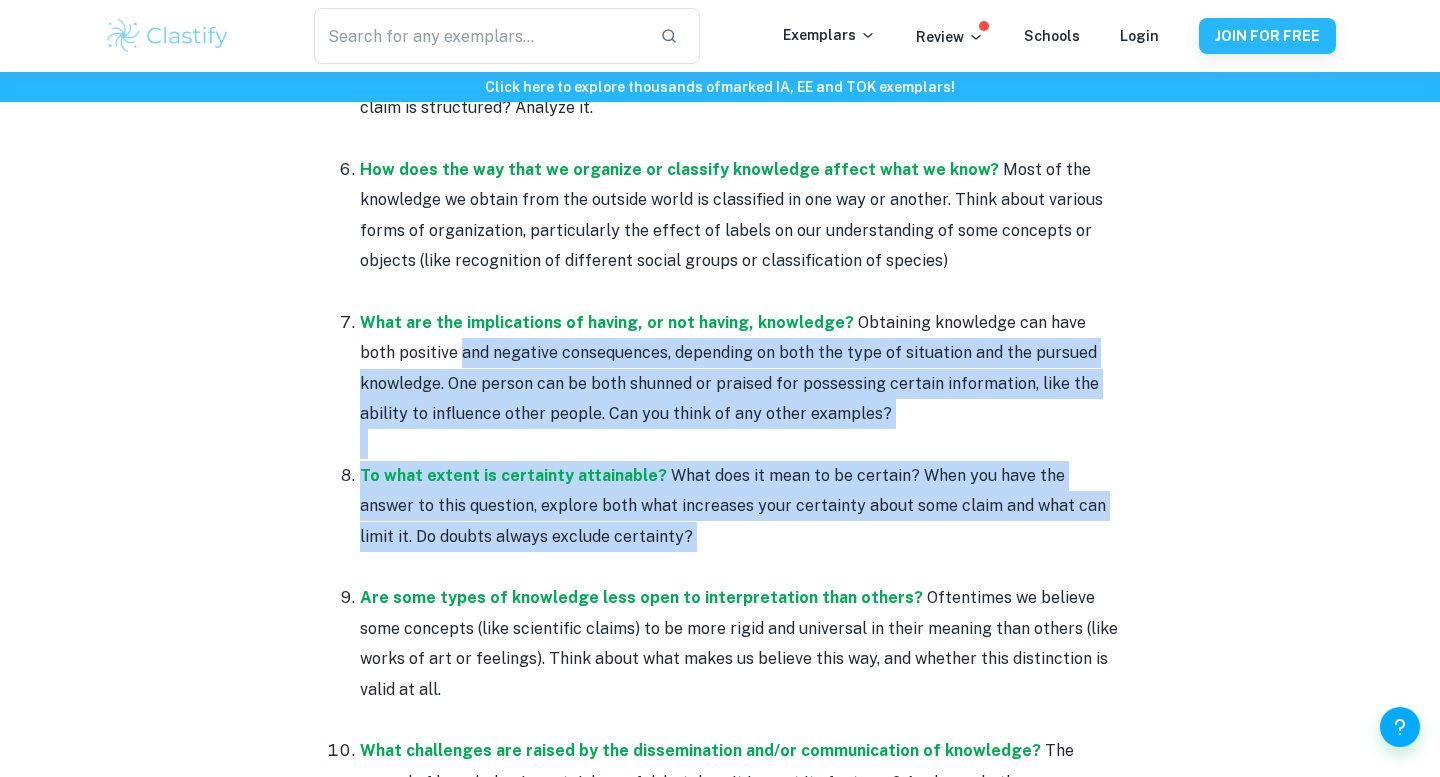 scroll, scrollTop: 1591, scrollLeft: 0, axis: vertical 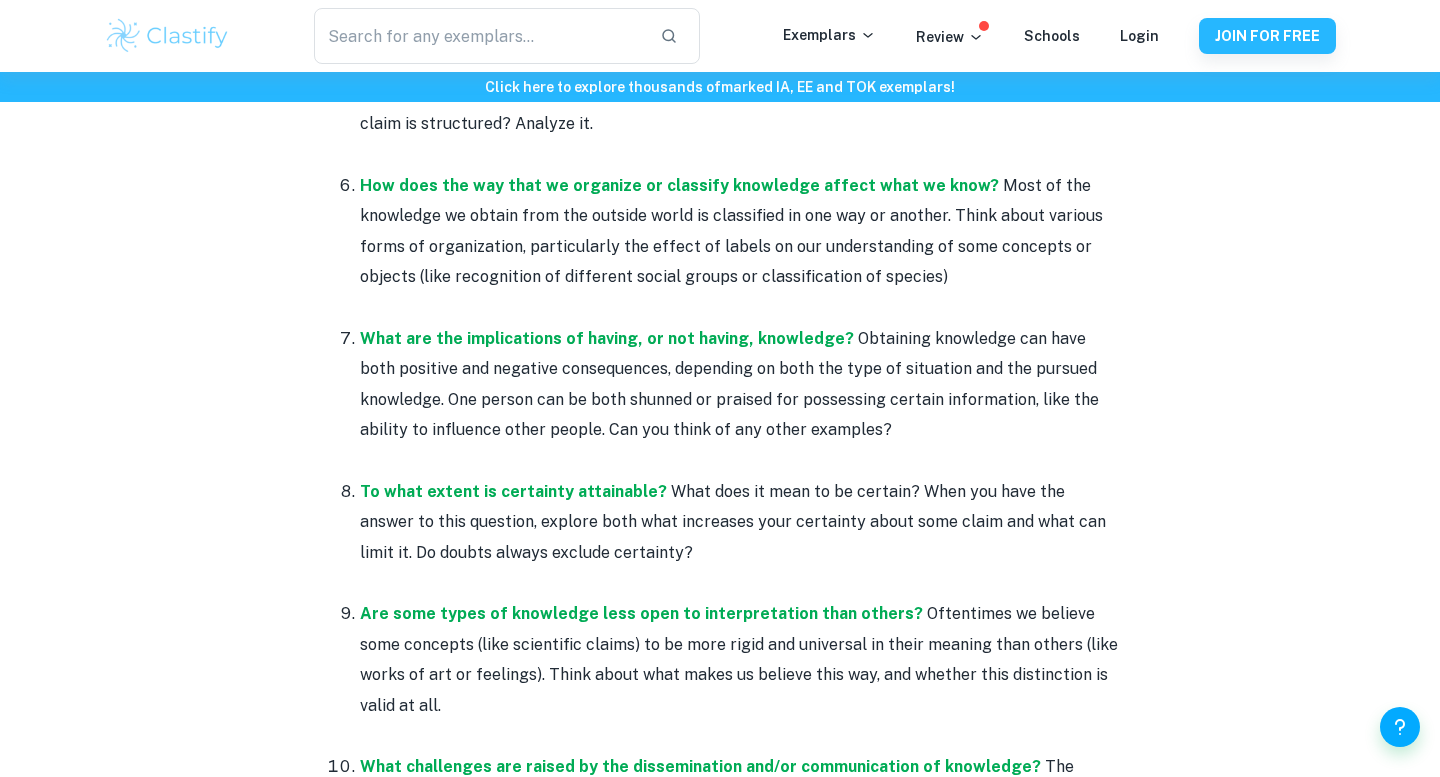 click at bounding box center (740, 308) 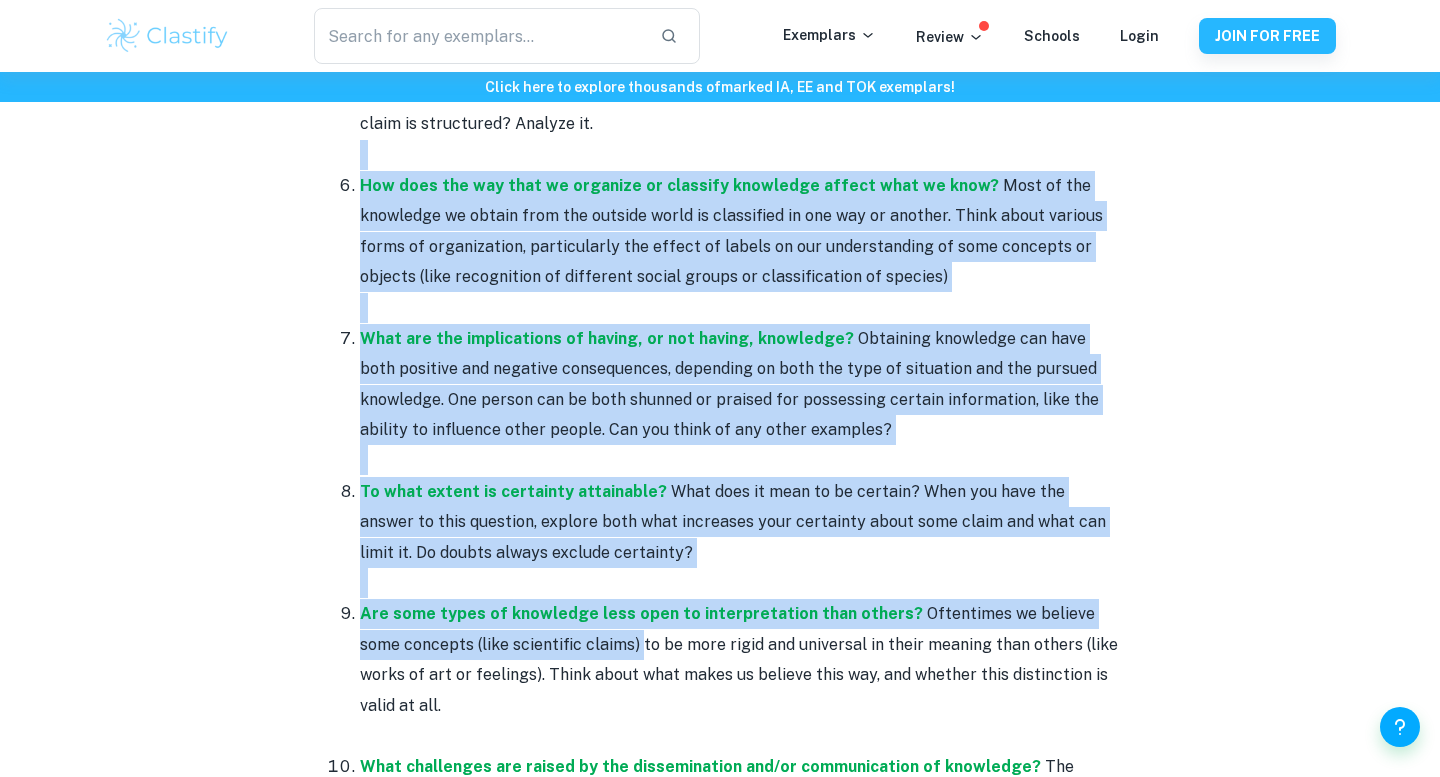 drag, startPoint x: 335, startPoint y: 144, endPoint x: 600, endPoint y: 637, distance: 559.70886 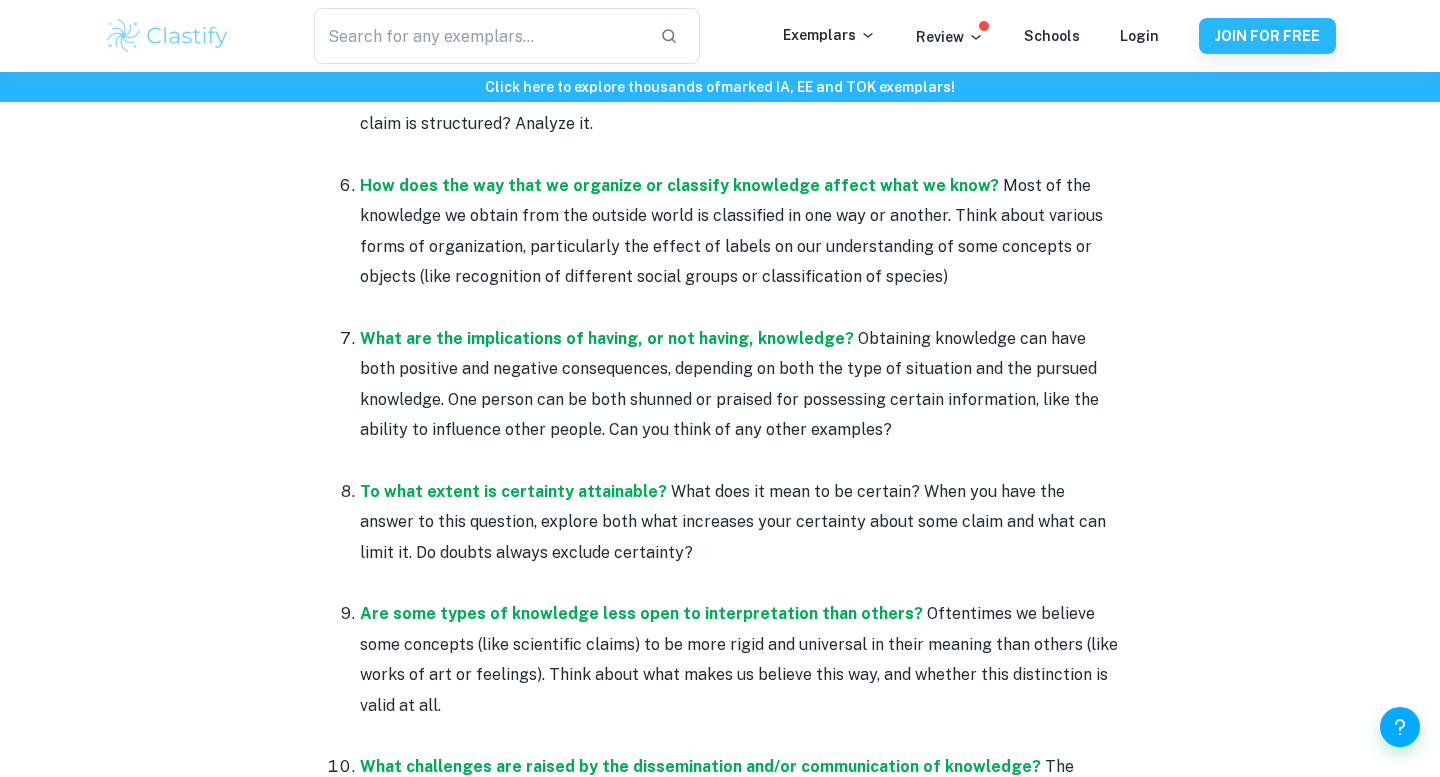 click on "Are some types of knowledge less open to interpretation than others?   Oftentimes we believe some concepts (like scientific claims) to be more rigid and universal in their meaning than others (like works of art or feelings). Think about what makes us believe this way, and whether this distinction is valid at all." at bounding box center [740, 660] 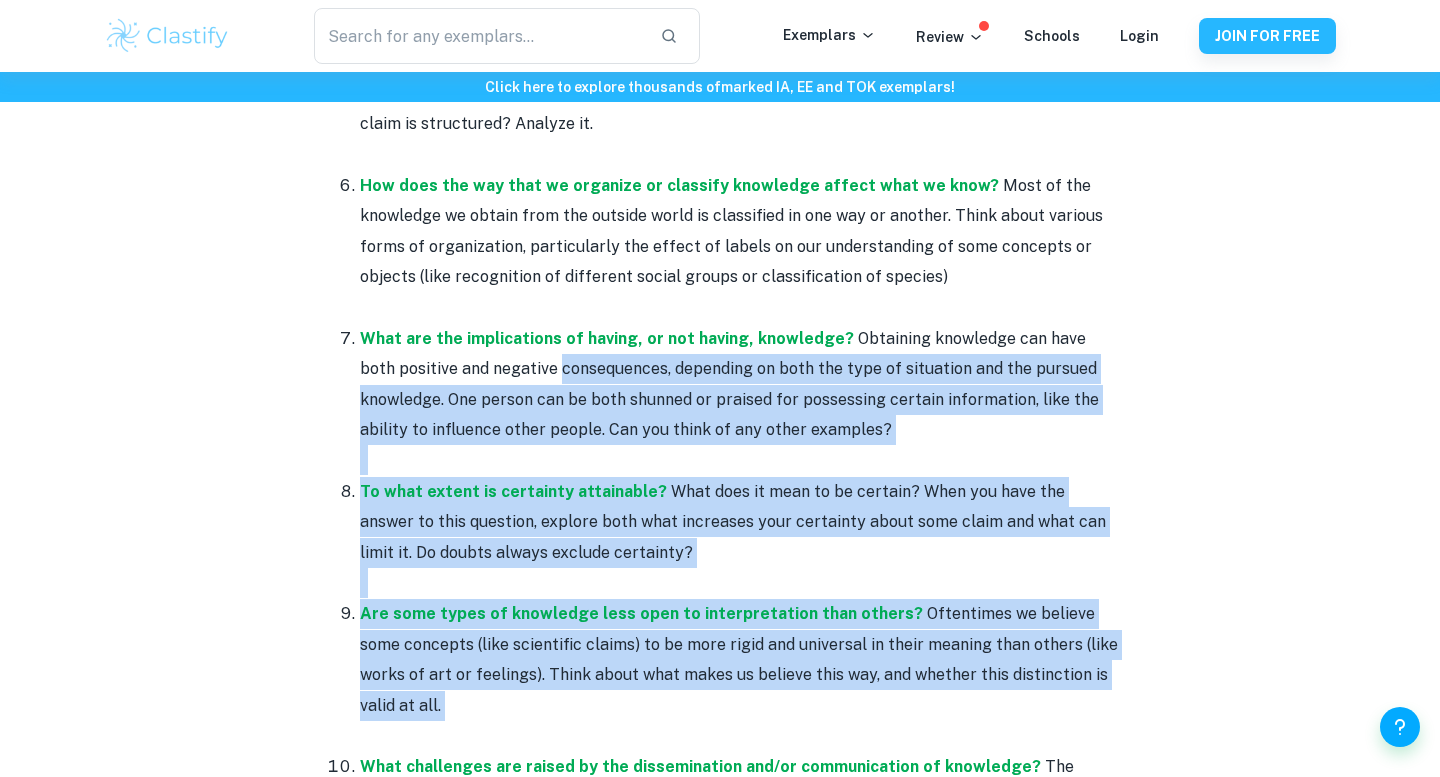 drag, startPoint x: 567, startPoint y: 696, endPoint x: 522, endPoint y: 373, distance: 326.1196 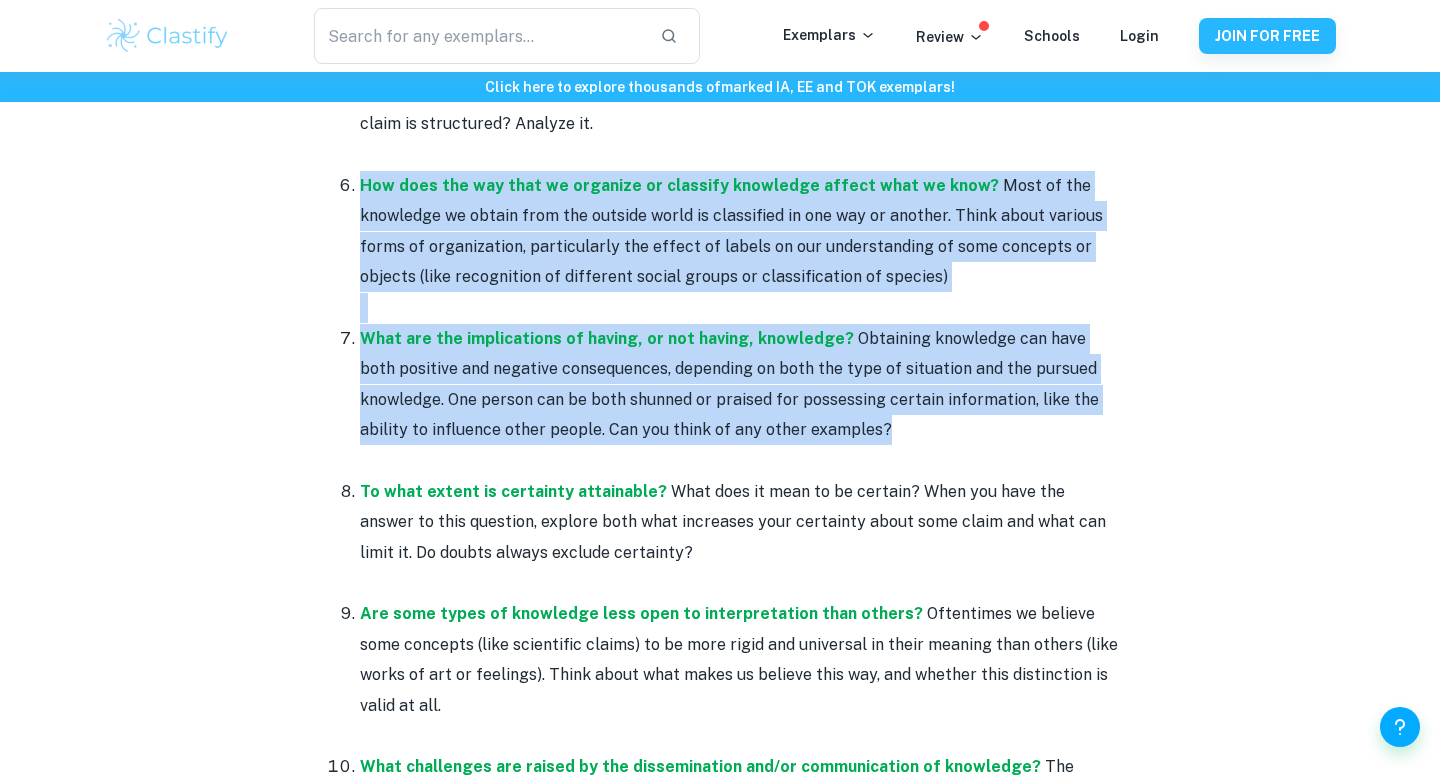 drag, startPoint x: 883, startPoint y: 434, endPoint x: 334, endPoint y: 185, distance: 602.8283 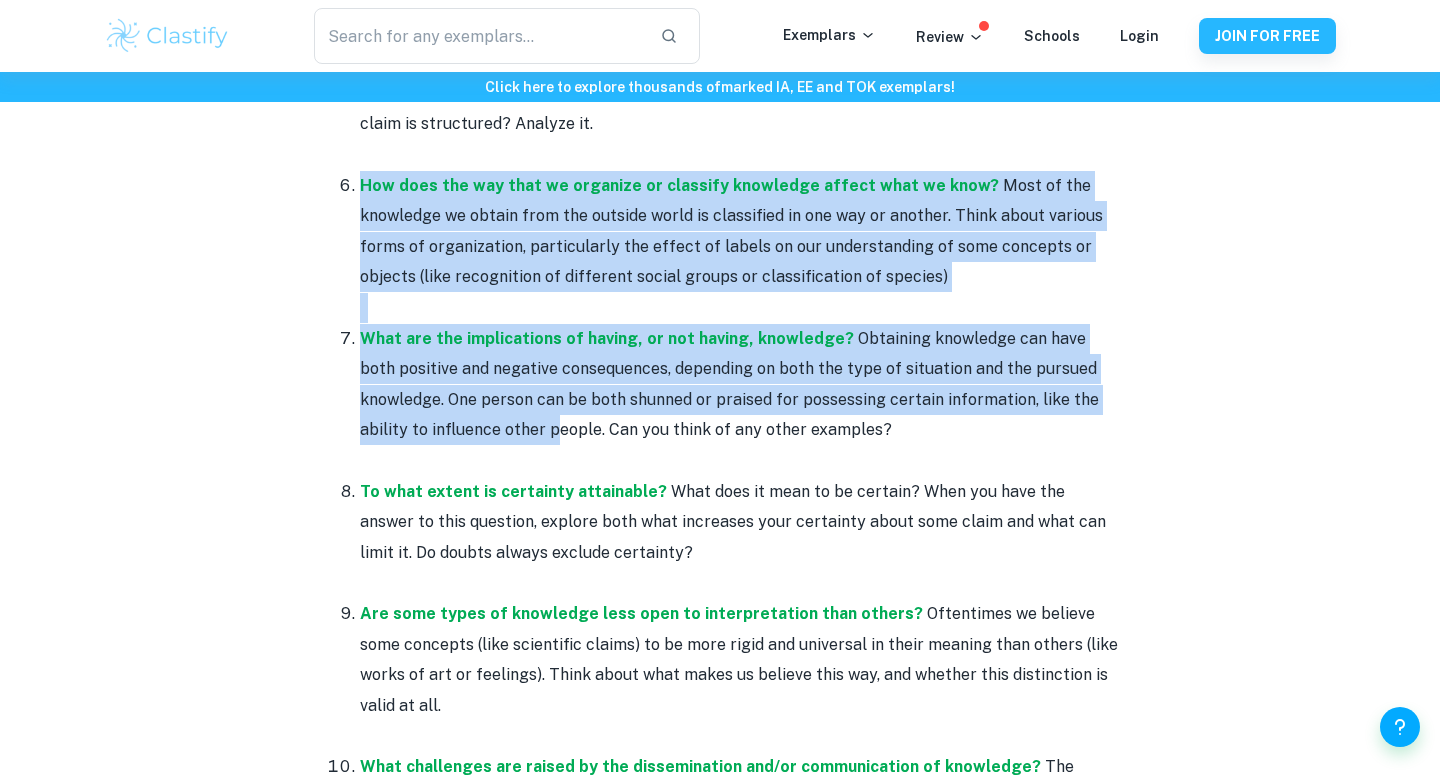drag, startPoint x: 334, startPoint y: 185, endPoint x: 549, endPoint y: 437, distance: 331.2537 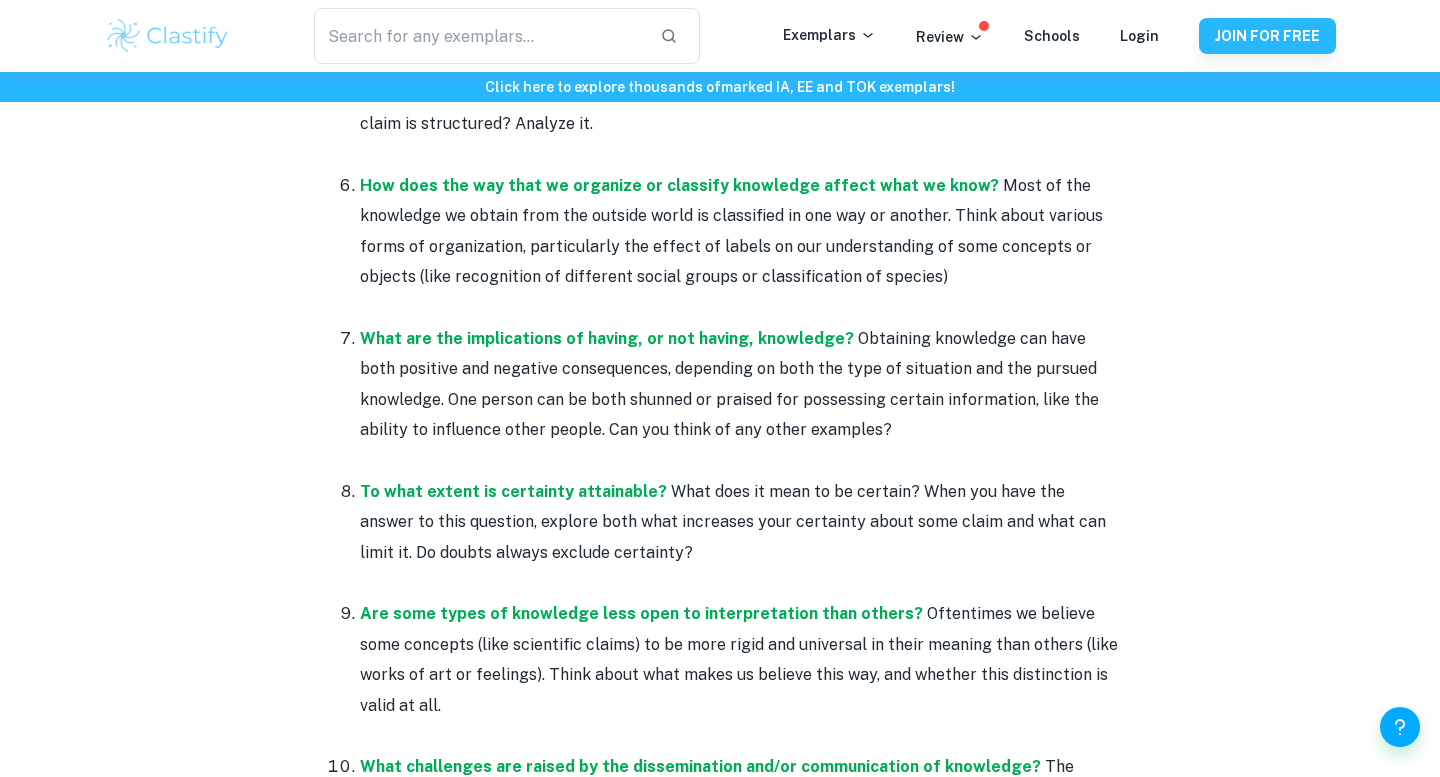 click on "What are the implications of having, or not having, knowledge?   Obtaining knowledge can have both positive and negative consequences, depending on both the type of situation and the pursued knowledge. One person can be both shunned or praised for possessing certain information, like the ability to influence other people. Can you think of any other examples?" at bounding box center [740, 385] 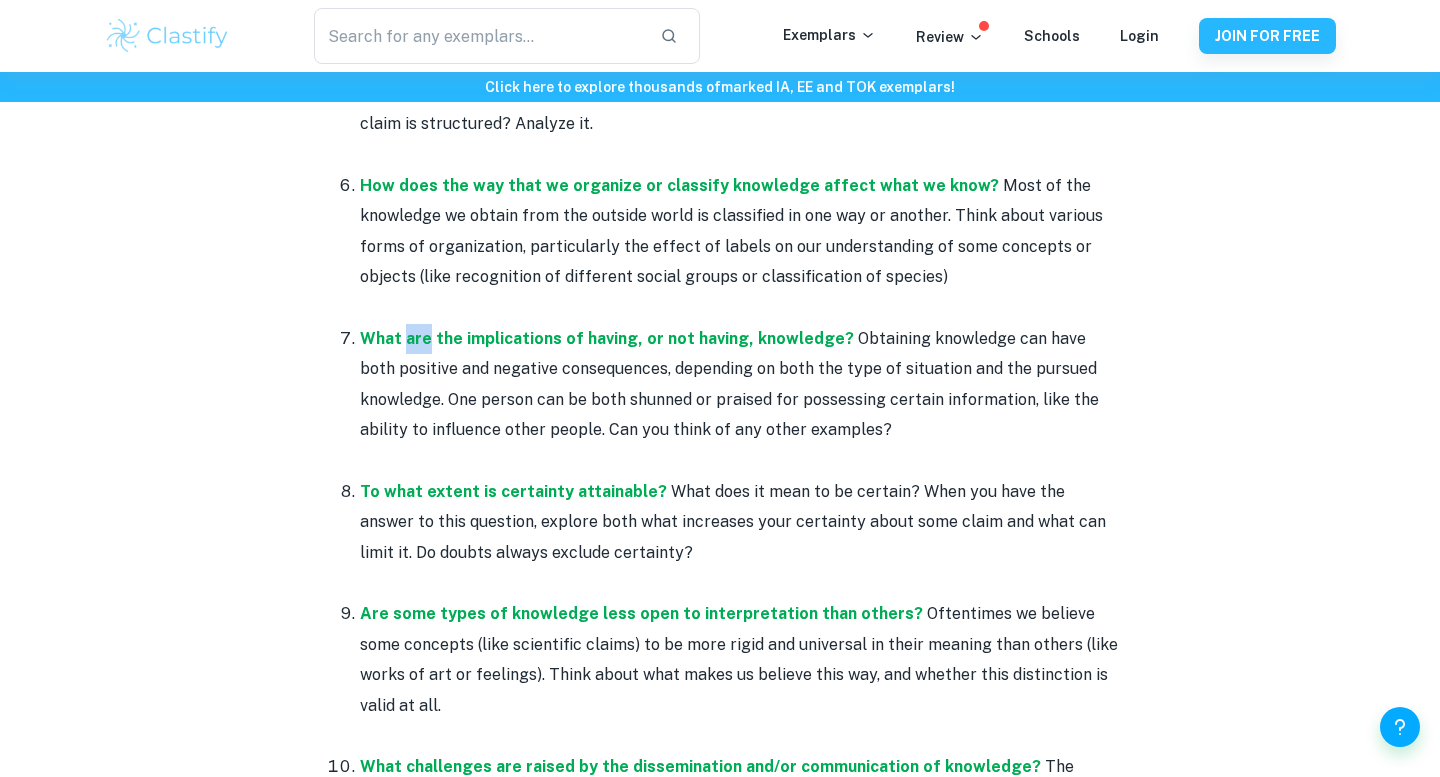 click on "What are the implications of having, or not having, knowledge?   Obtaining knowledge can have both positive and negative consequences, depending on both the type of situation and the pursued knowledge. One person can be both shunned or praised for possessing certain information, like the ability to influence other people. Can you think of any other examples?" at bounding box center (740, 385) 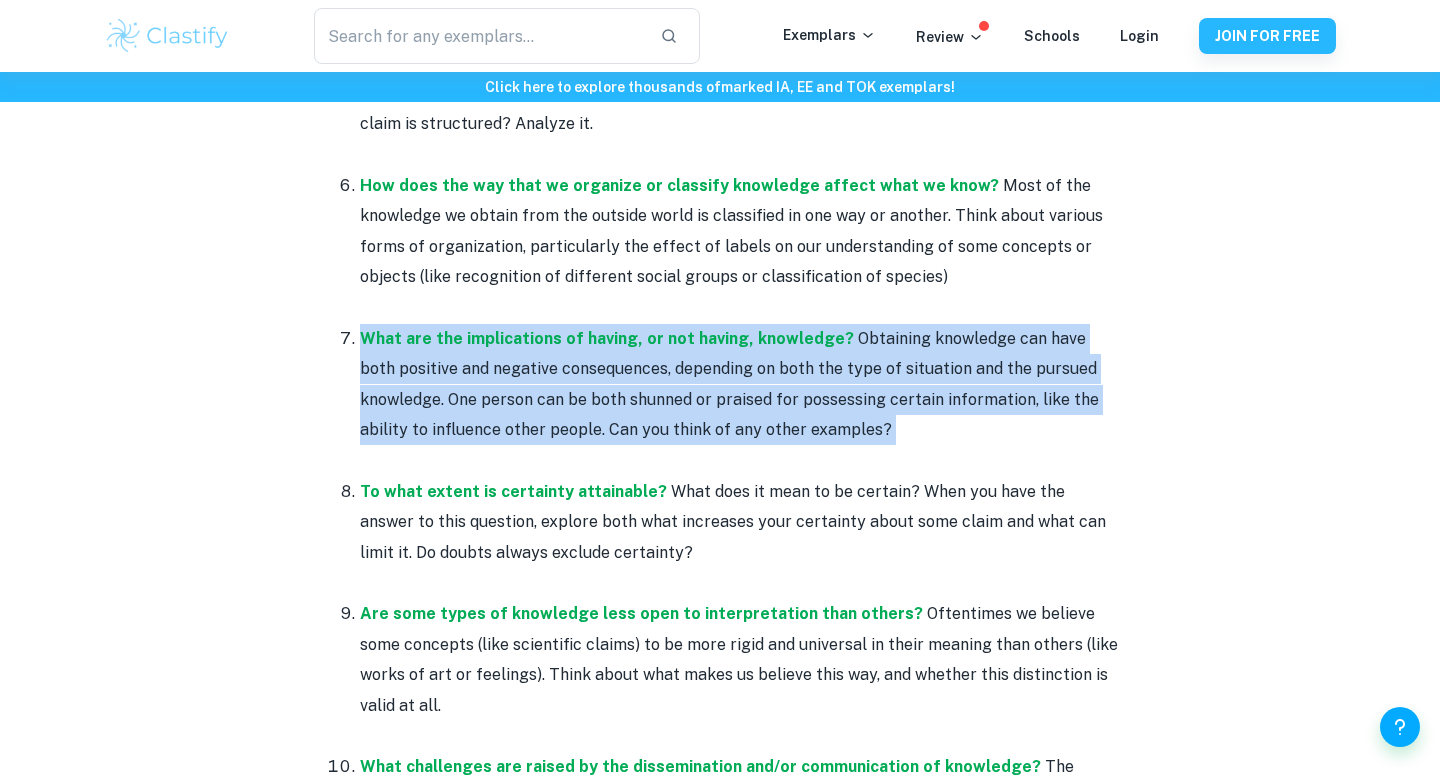 click on "What are the implications of having, or not having, knowledge?   Obtaining knowledge can have both positive and negative consequences, depending on both the type of situation and the pursued knowledge. One person can be both shunned or praised for possessing certain information, like the ability to influence other people. Can you think of any other examples?" at bounding box center [740, 385] 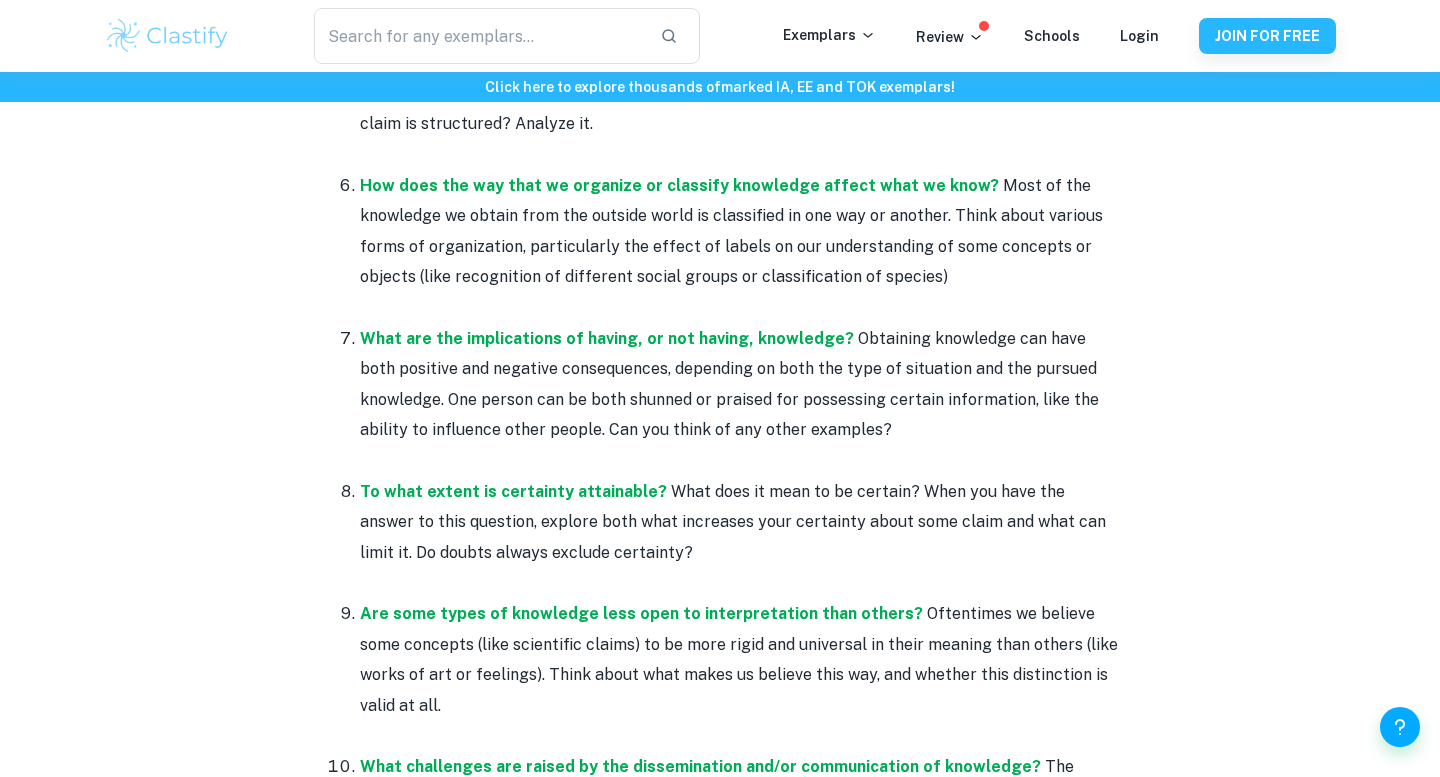 click on "To what extent is certainty attainable?   What does it mean to be certain? When you have the answer to this question, explore both what increases your certainty about some claim and what can limit it. Do doubts always exclude certainty?" at bounding box center (740, 522) 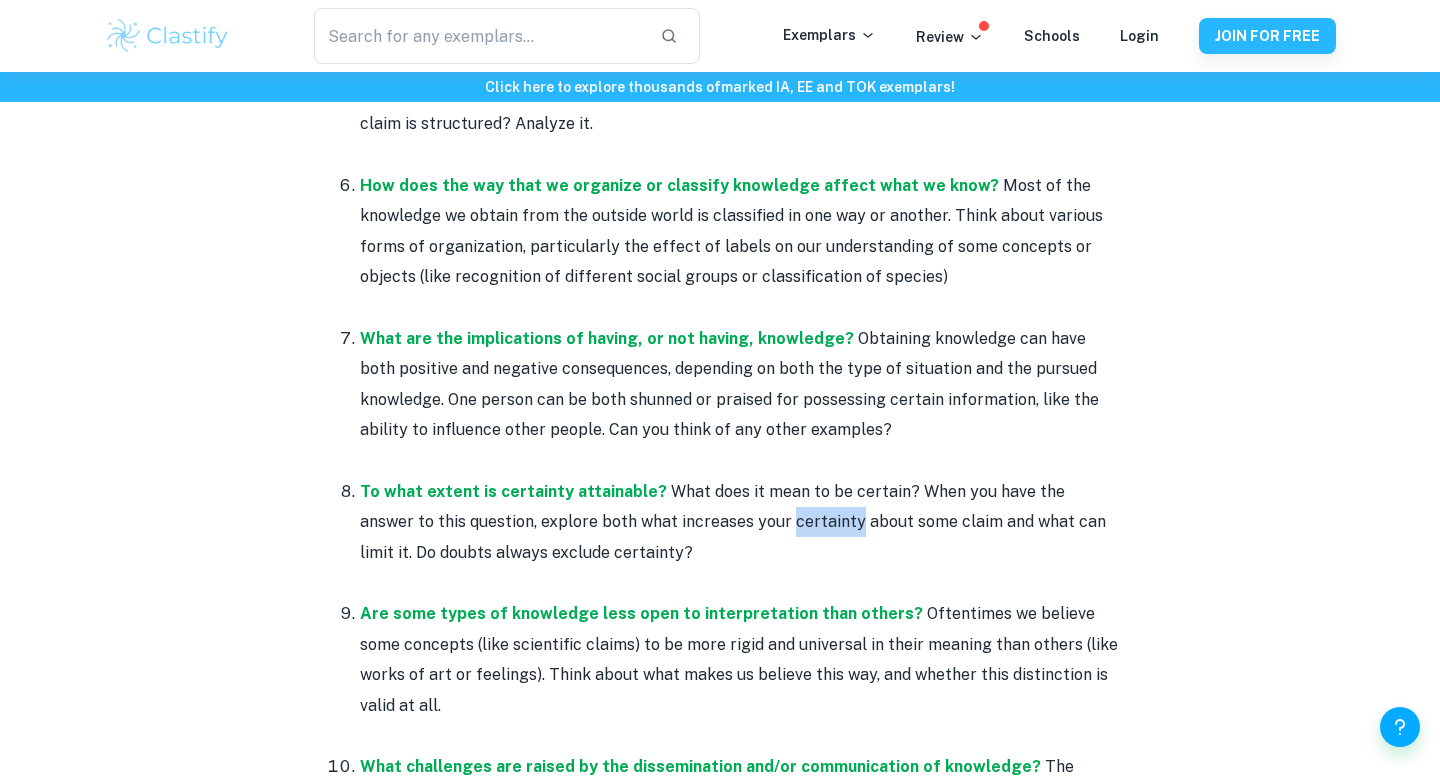click on "To what extent is certainty attainable?   What does it mean to be certain? When you have the answer to this question, explore both what increases your certainty about some claim and what can limit it. Do doubts always exclude certainty?" at bounding box center (740, 522) 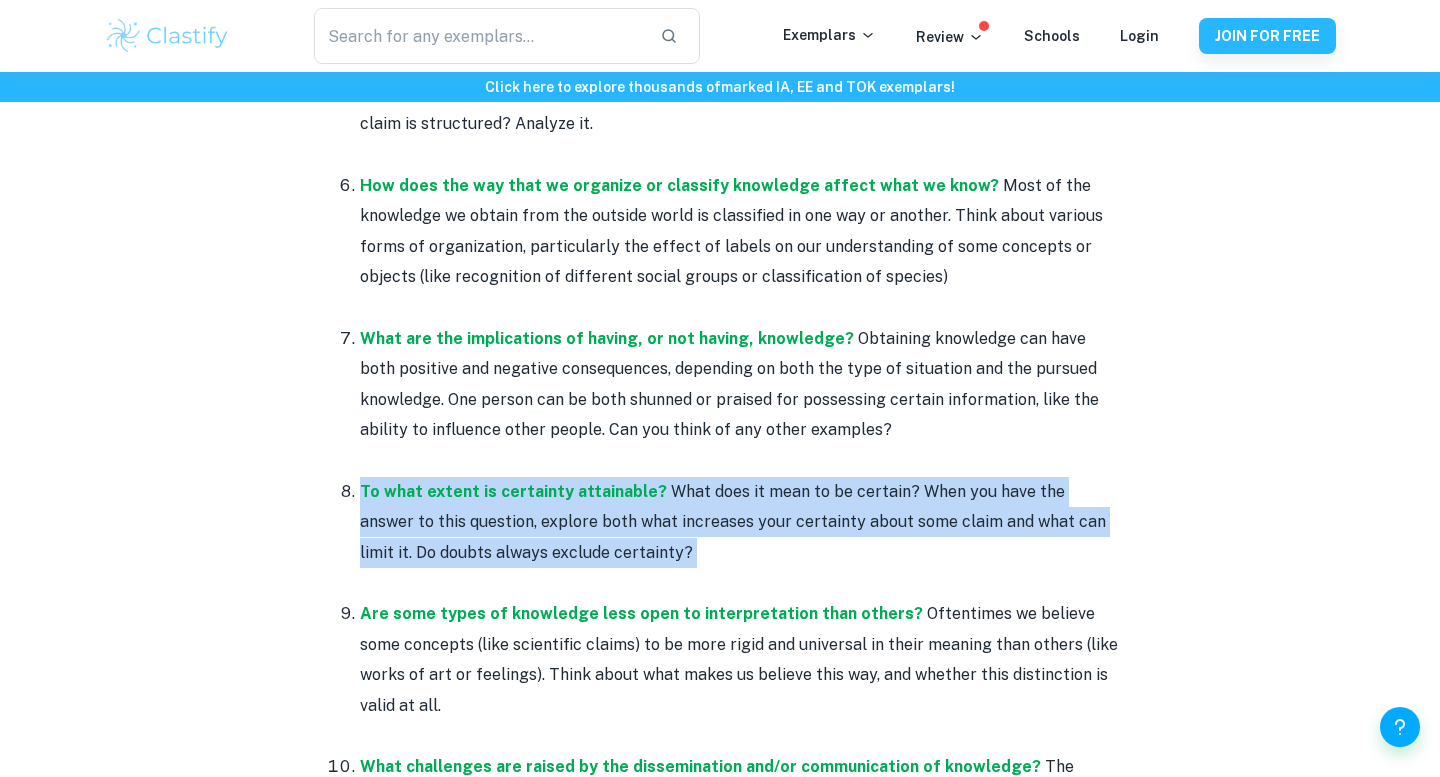 click on "To what extent is certainty attainable?   What does it mean to be certain? When you have the answer to this question, explore both what increases your certainty about some claim and what can limit it. Do doubts always exclude certainty?" at bounding box center (740, 522) 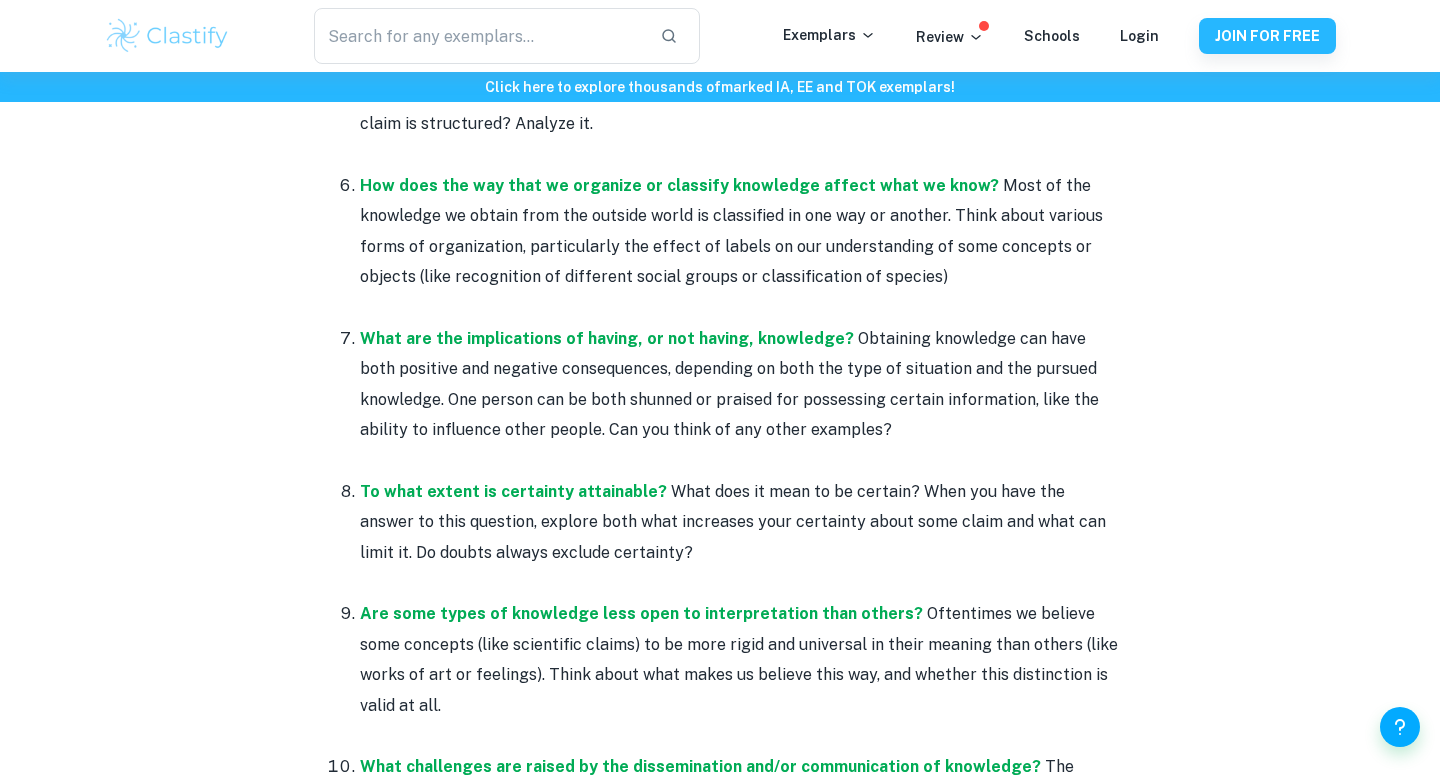 click on "To what extent is certainty attainable?   What does it mean to be certain? When you have the answer to this question, explore both what increases your certainty about some claim and what can limit it. Do doubts always exclude certainty?" at bounding box center (740, 522) 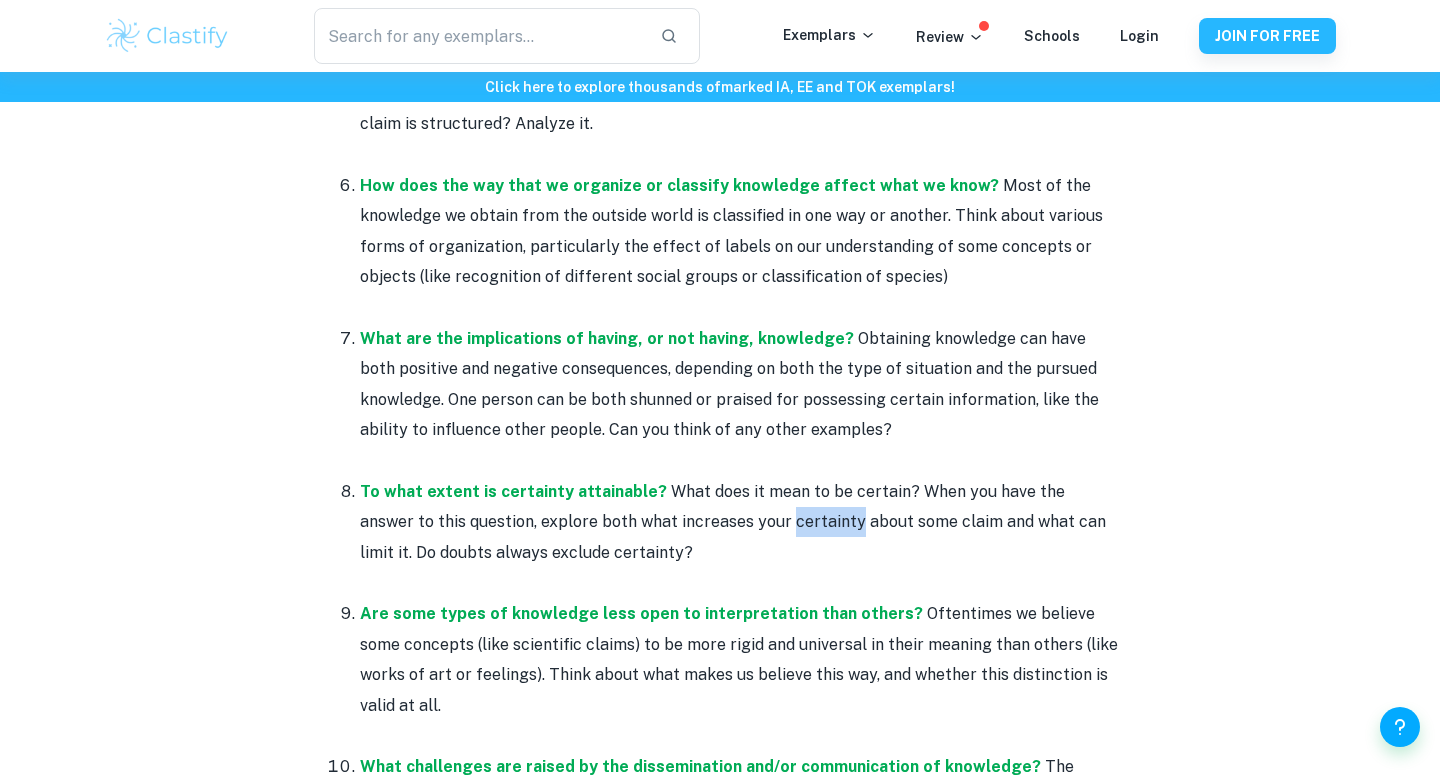click on "What are the implications of having, or not having, knowledge?   Obtaining knowledge can have both positive and negative consequences, depending on both the type of situation and the pursued knowledge. One person can be both shunned or praised for possessing certain information, like the ability to influence other people. Can you think of any other examples?" at bounding box center (740, 385) 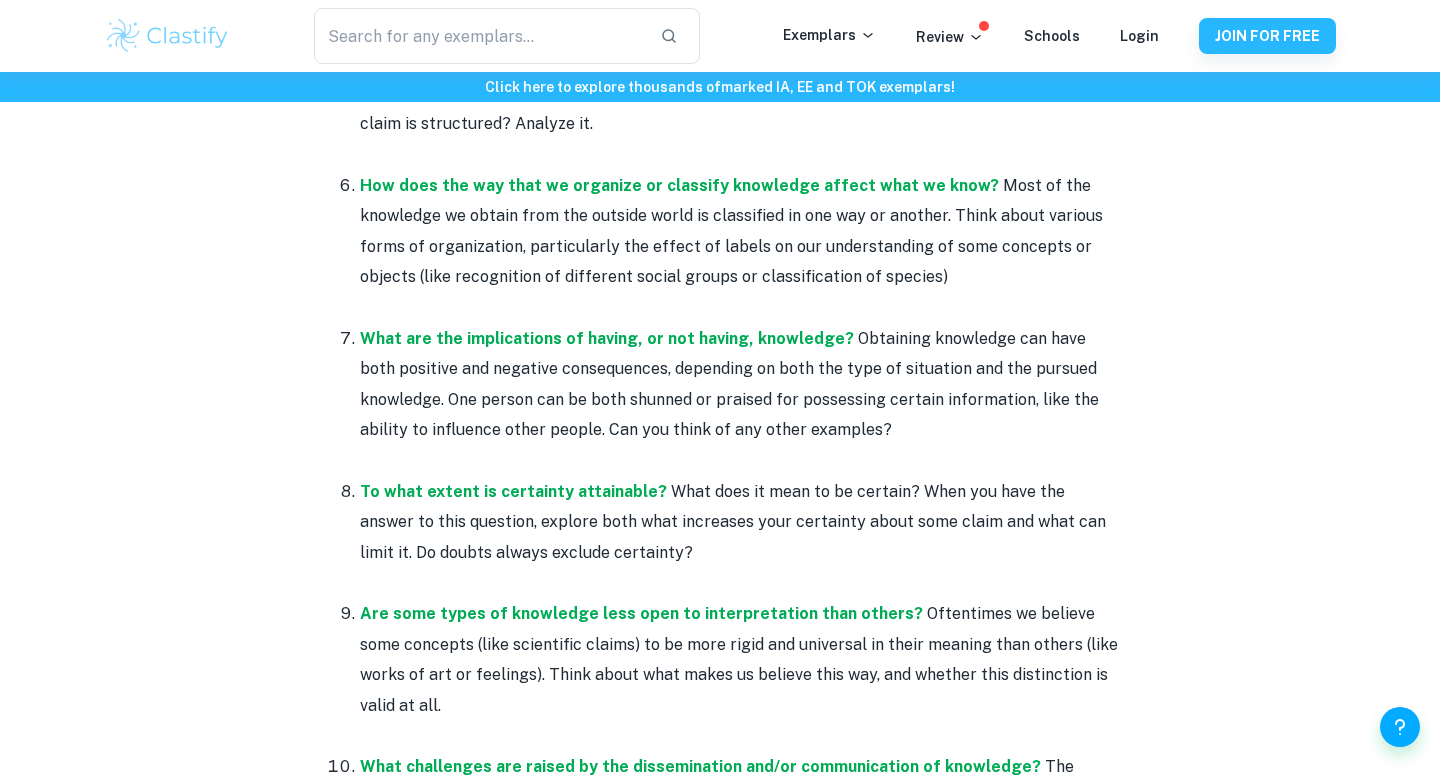 click on "What are the implications of having, or not having, knowledge?   Obtaining knowledge can have both positive and negative consequences, depending on both the type of situation and the pursued knowledge. One person can be both shunned or praised for possessing certain information, like the ability to influence other people. Can you think of any other examples?" at bounding box center (740, 385) 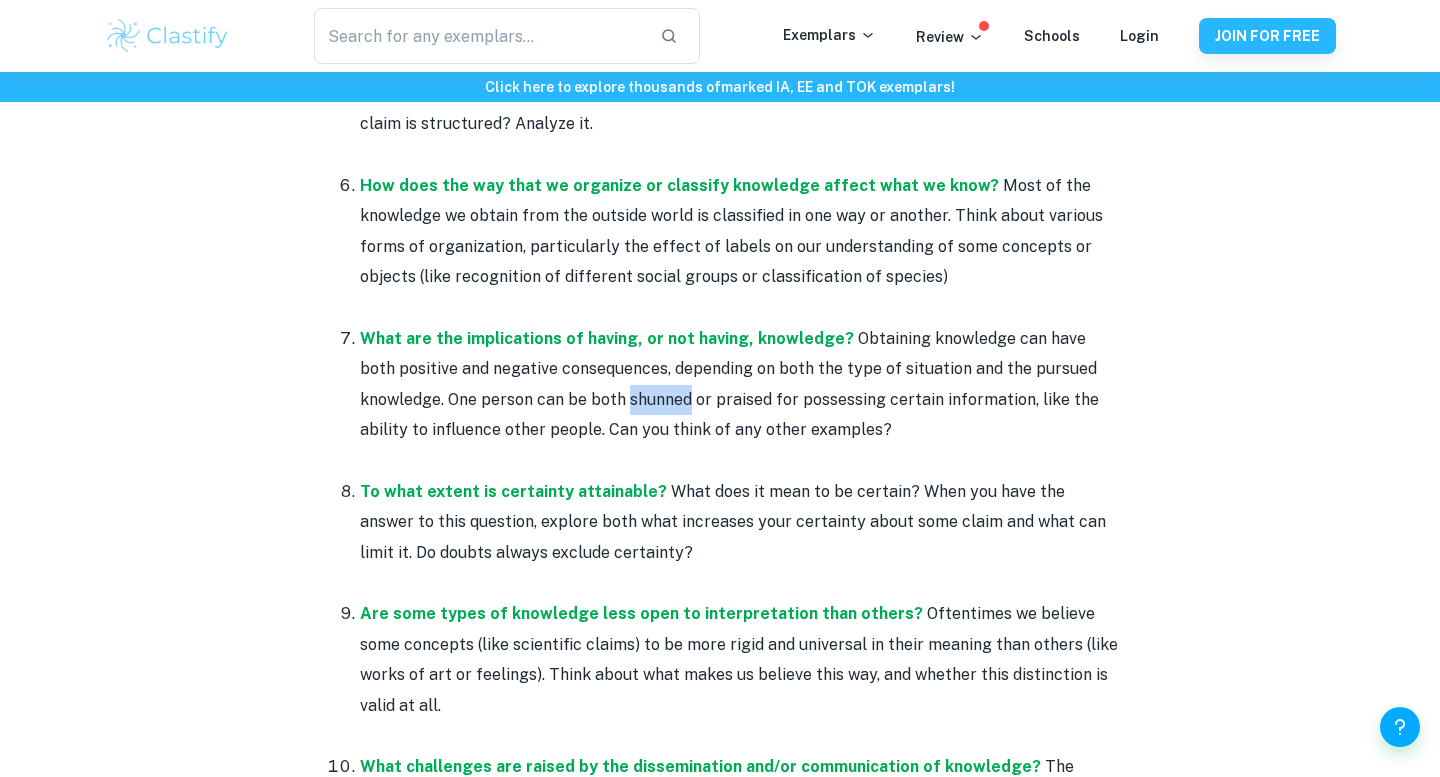 click on "What are the implications of having, or not having, knowledge?   Obtaining knowledge can have both positive and negative consequences, depending on both the type of situation and the pursued knowledge. One person can be both shunned or praised for possessing certain information, like the ability to influence other people. Can you think of any other examples?" at bounding box center [740, 385] 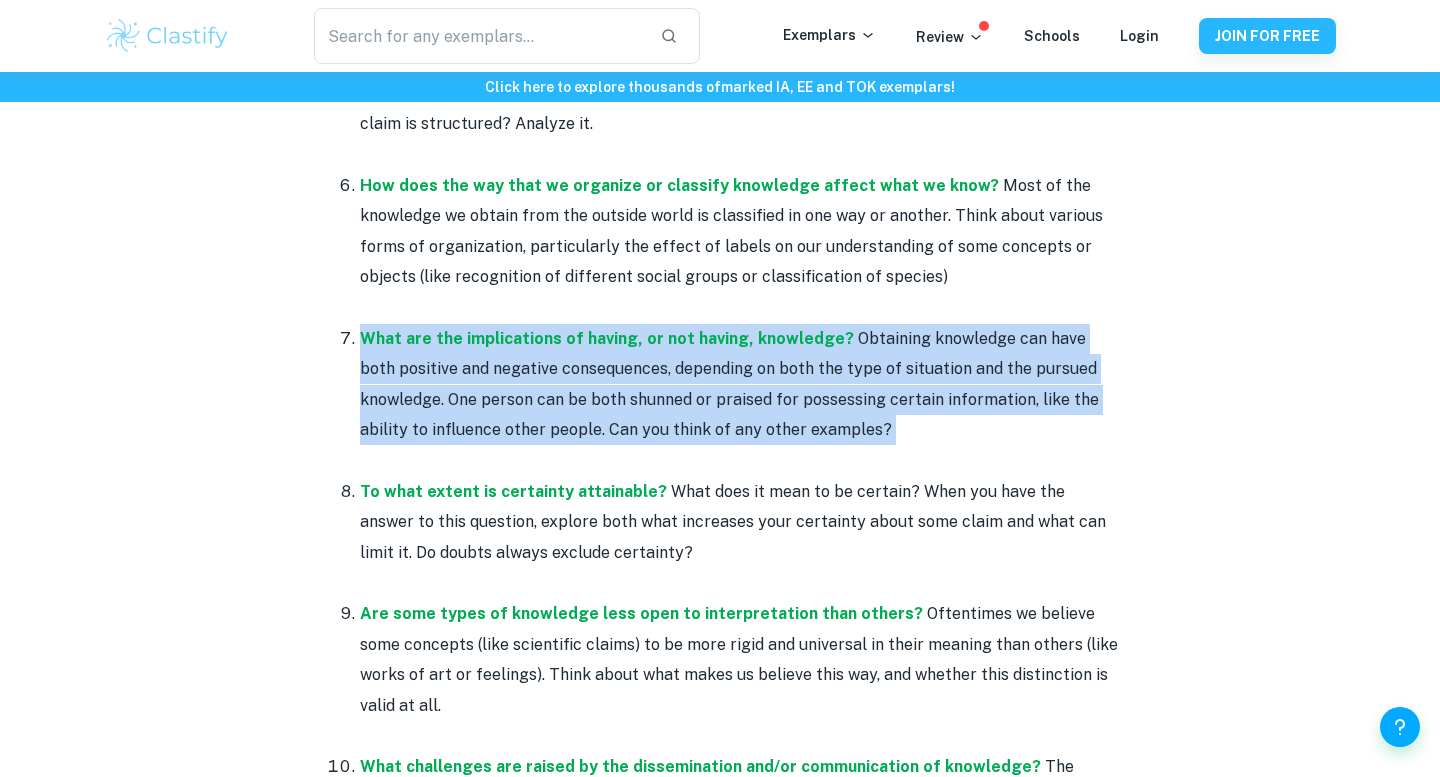 click on "What are the implications of having, or not having, knowledge?   Obtaining knowledge can have both positive and negative consequences, depending on both the type of situation and the pursued knowledge. One person can be both shunned or praised for possessing certain information, like the ability to influence other people. Can you think of any other examples?" at bounding box center [740, 385] 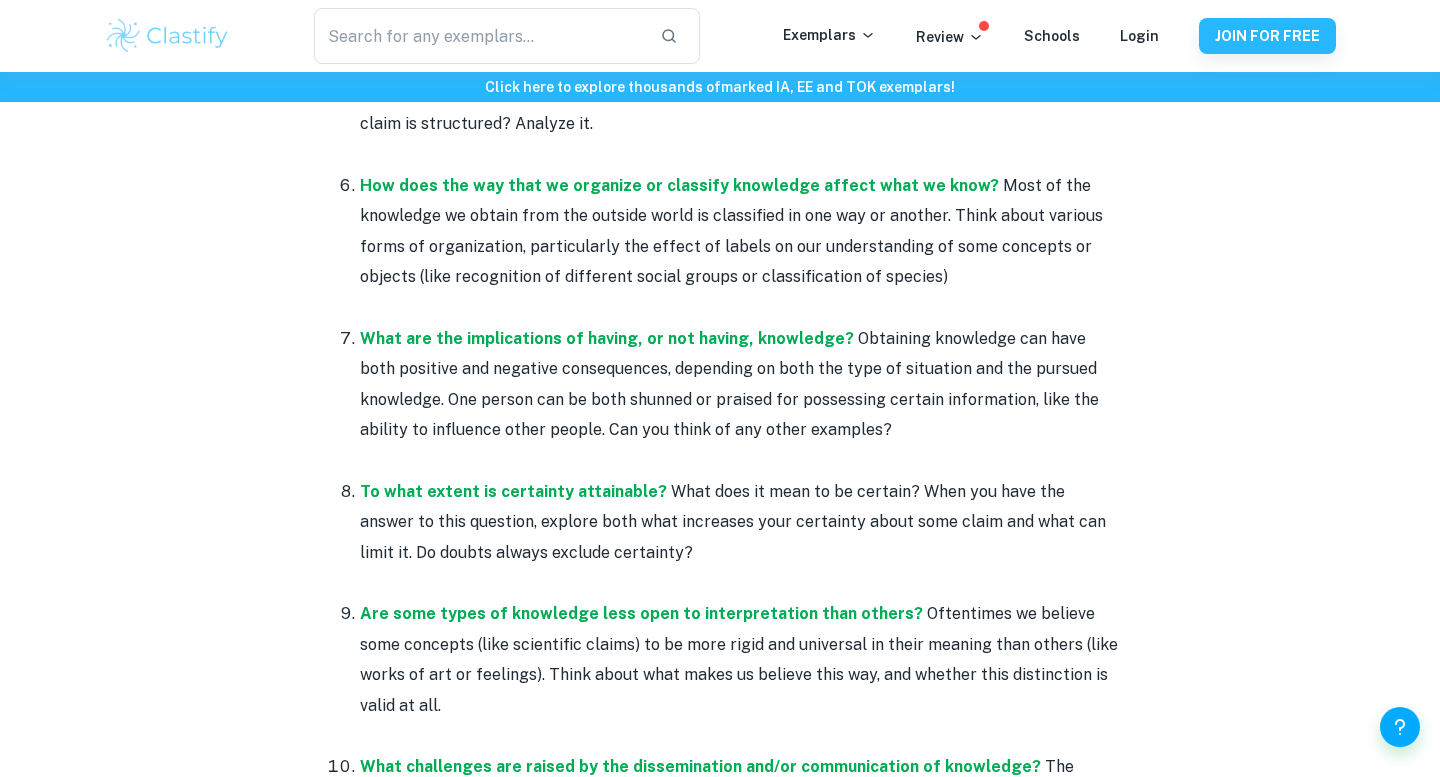 click at bounding box center (740, 460) 